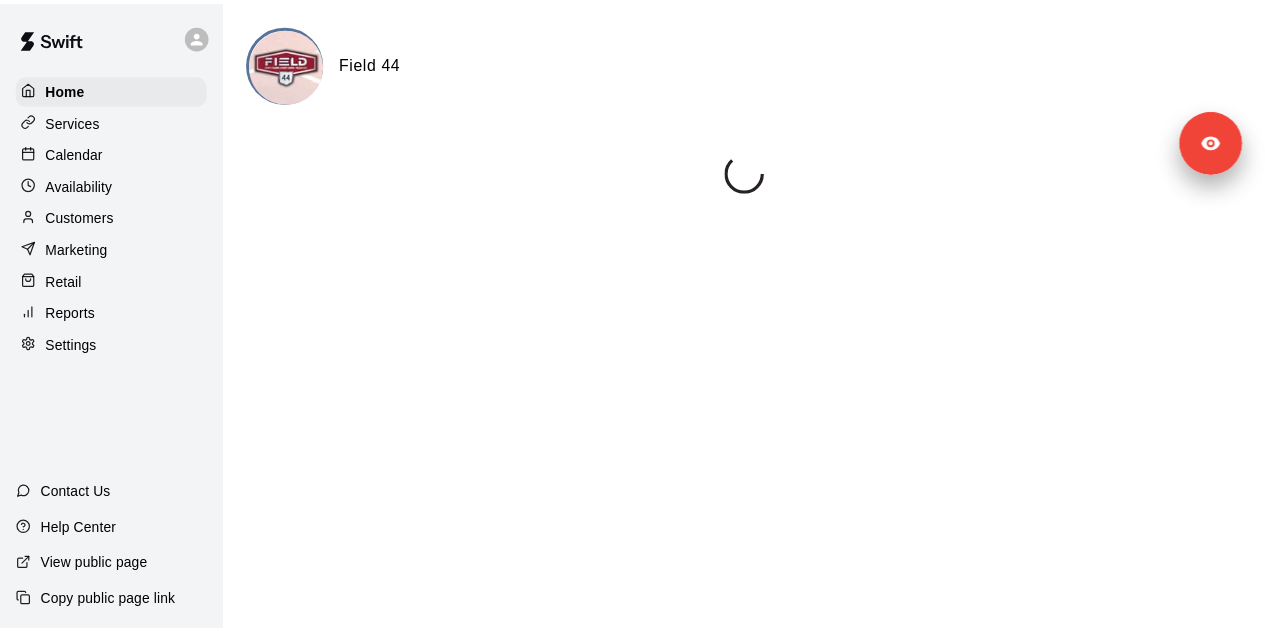 scroll, scrollTop: 0, scrollLeft: 0, axis: both 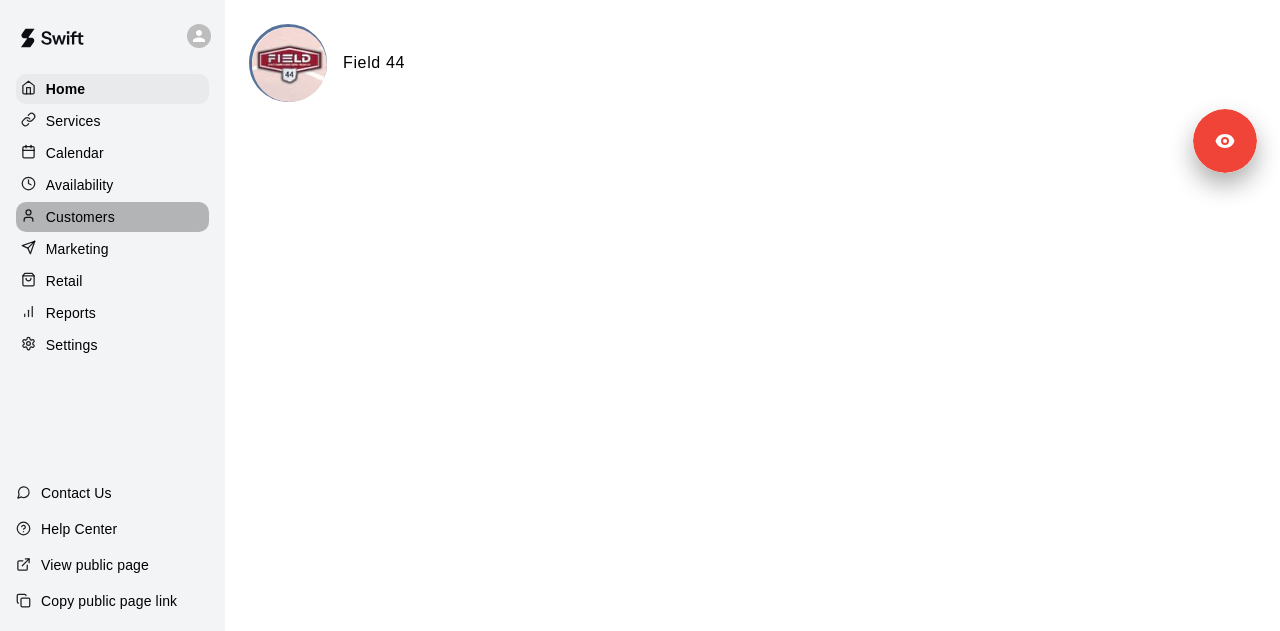 click on "Customers" at bounding box center (80, 217) 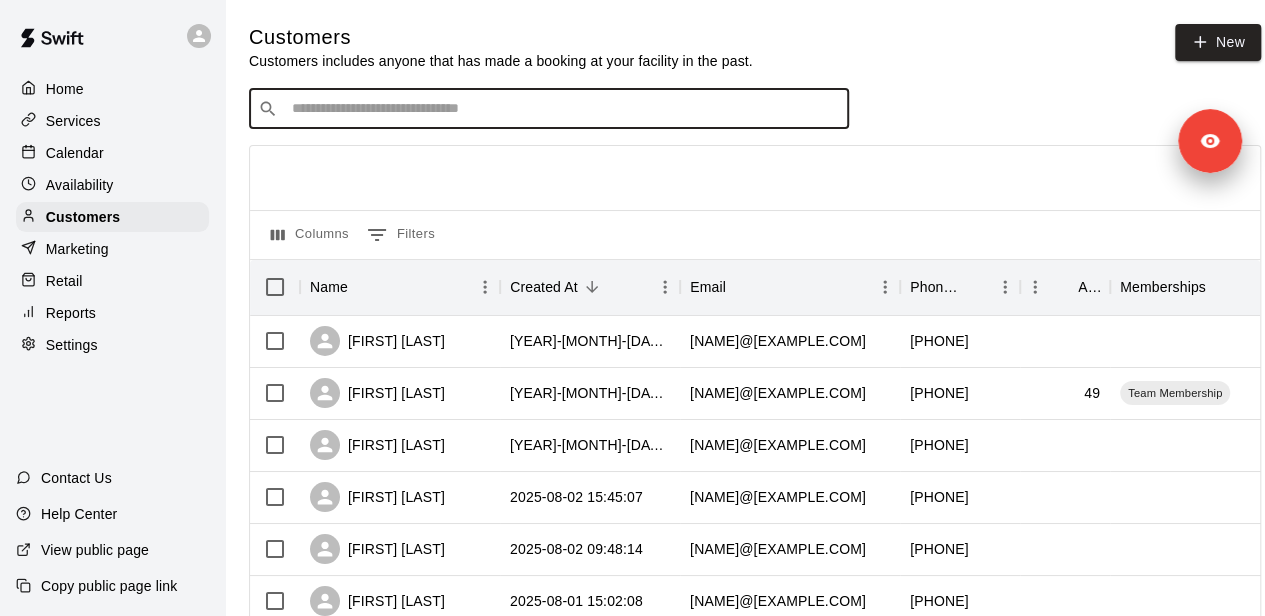 click at bounding box center [563, 109] 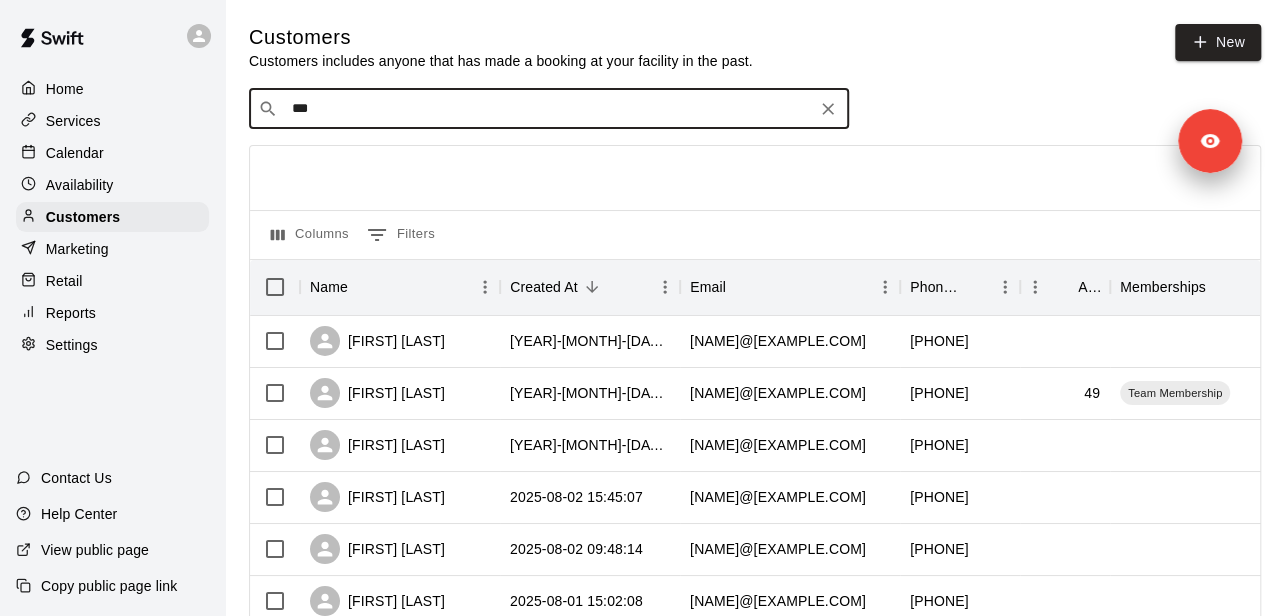 type on "***" 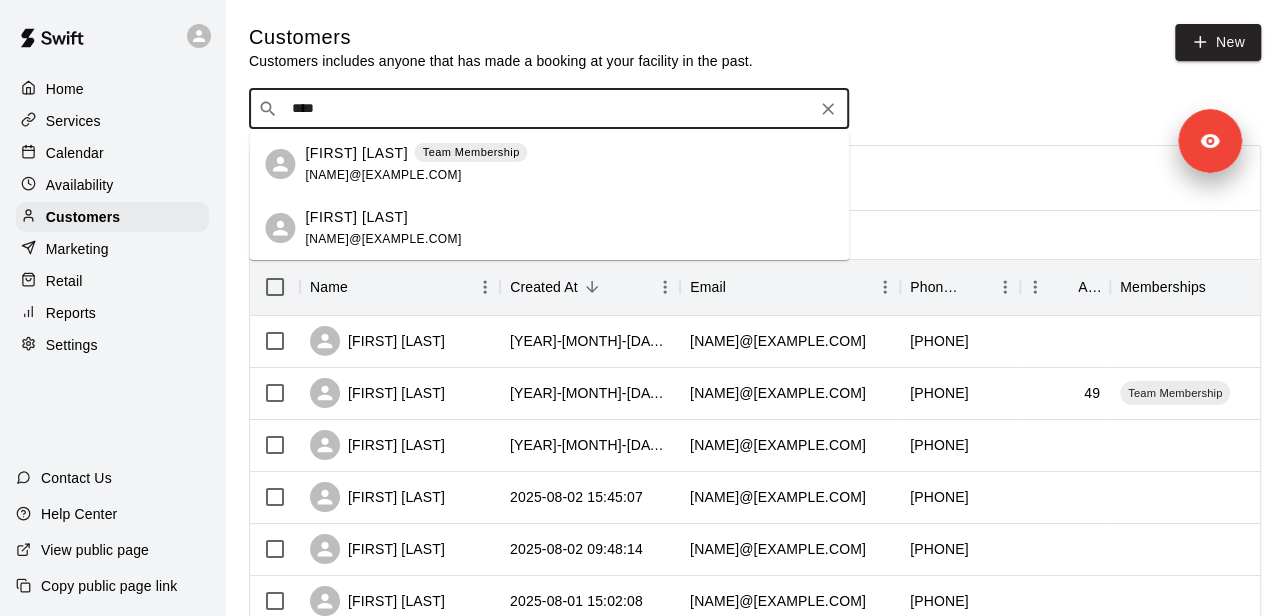 click on "[FIRST] [LAST]" at bounding box center [356, 153] 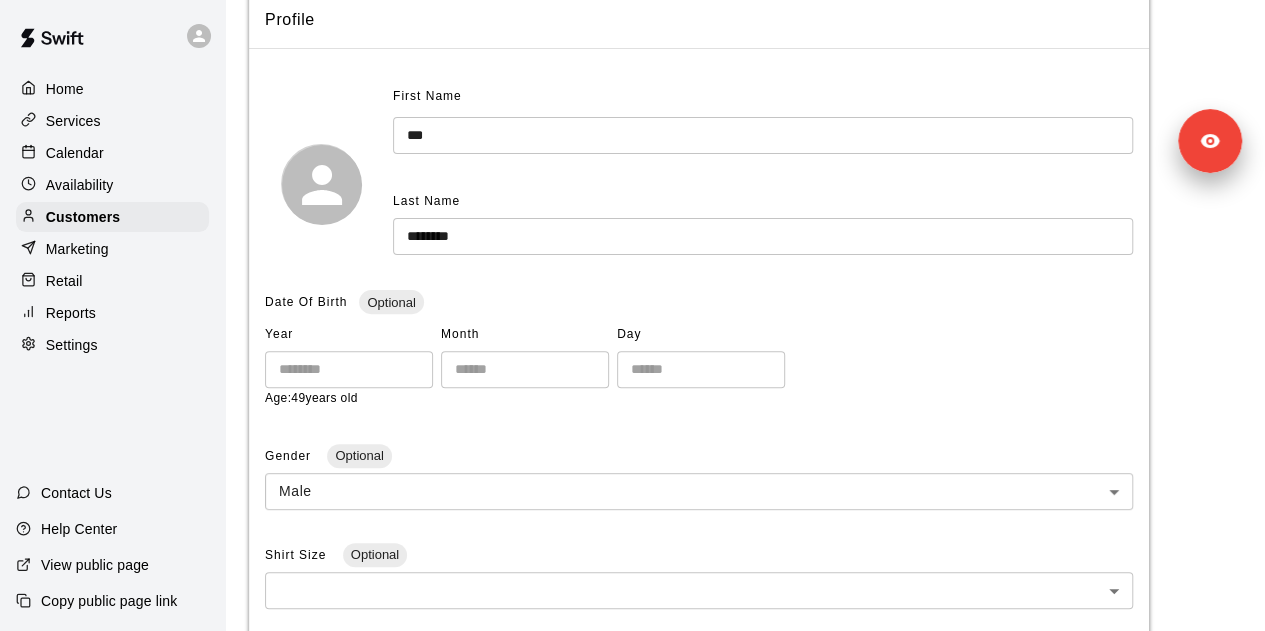 scroll, scrollTop: 0, scrollLeft: 0, axis: both 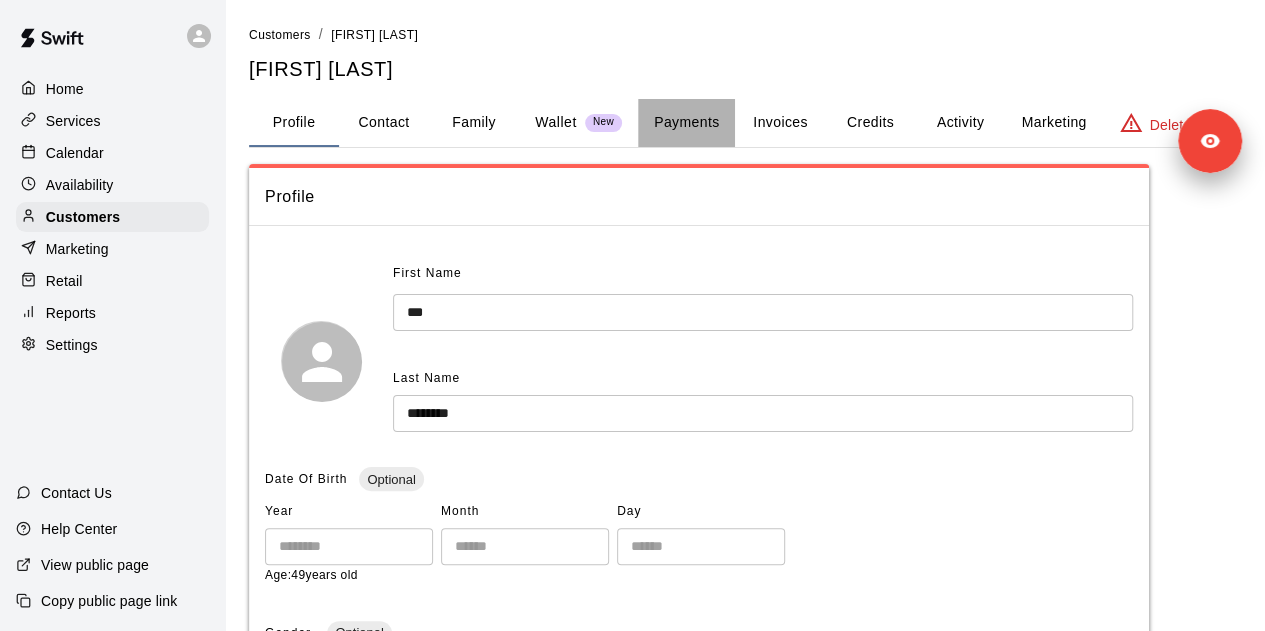click on "Payments" at bounding box center (686, 123) 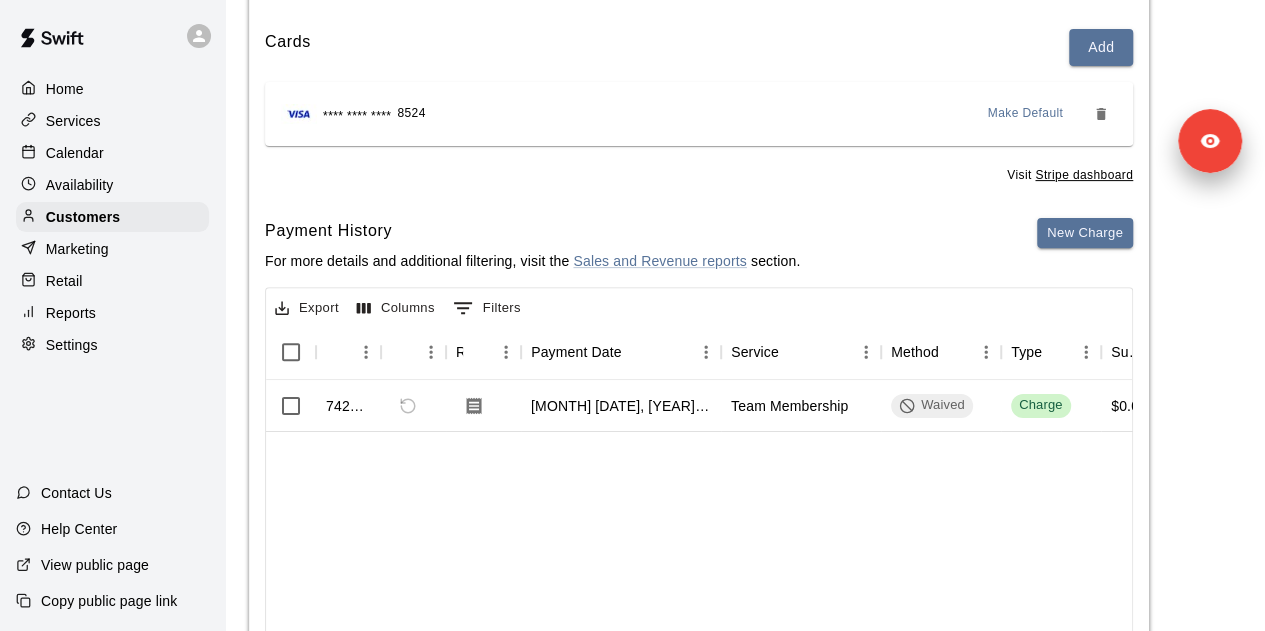 scroll, scrollTop: 230, scrollLeft: 0, axis: vertical 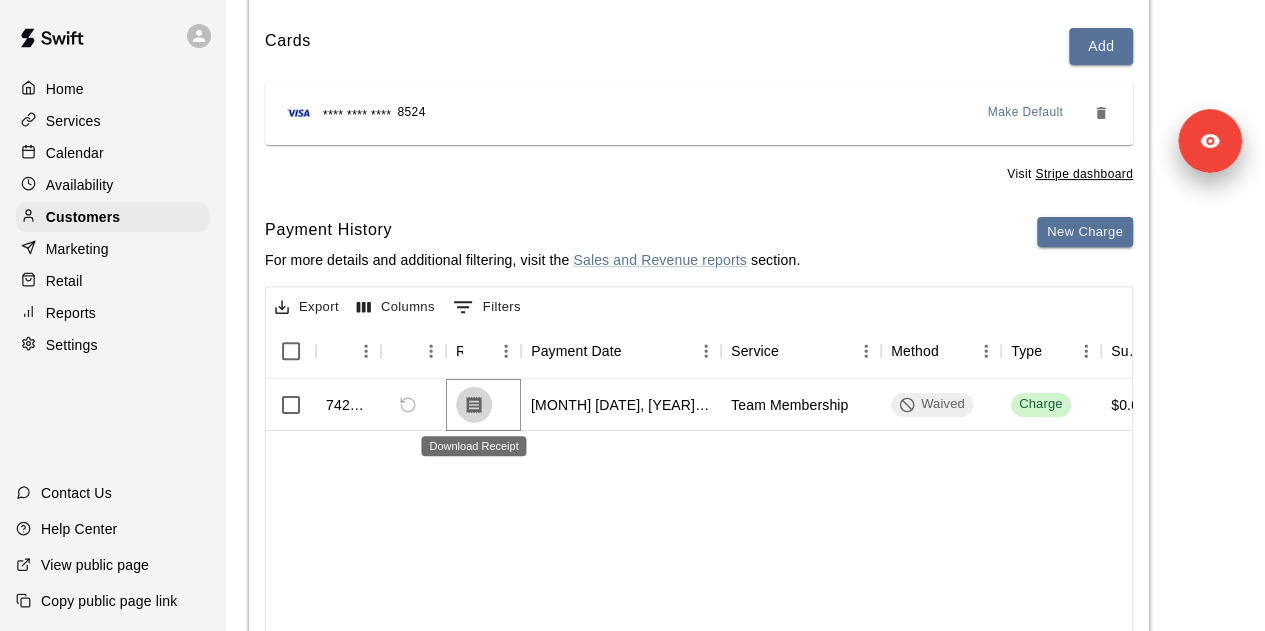 click 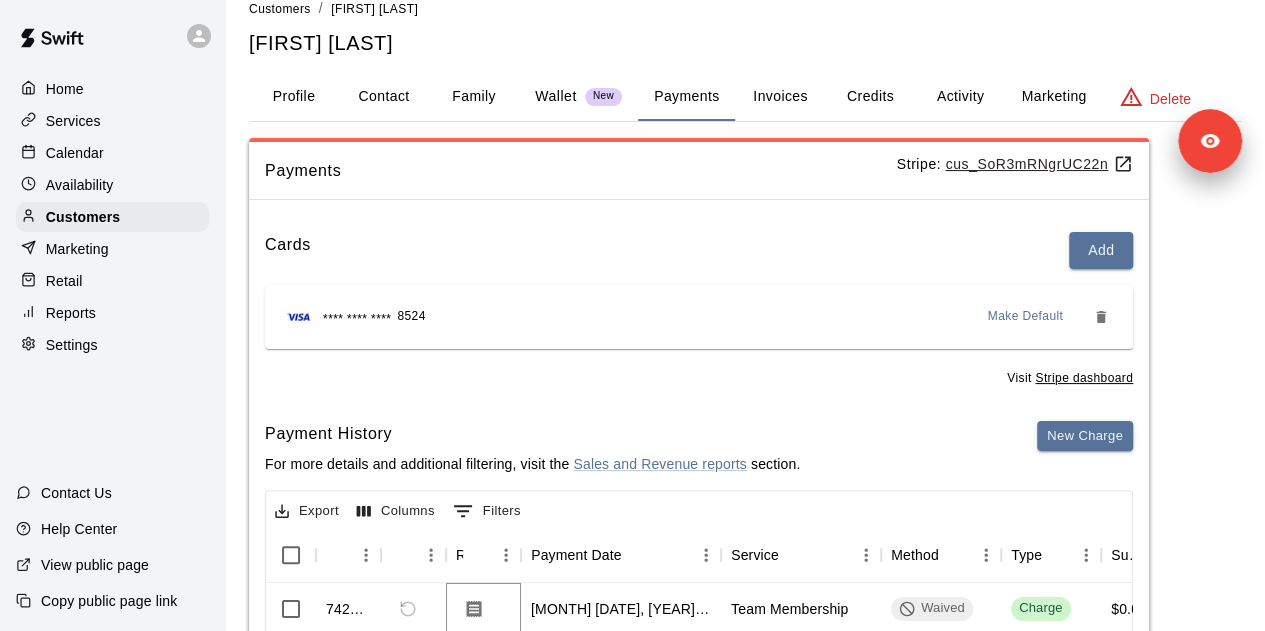scroll, scrollTop: 0, scrollLeft: 0, axis: both 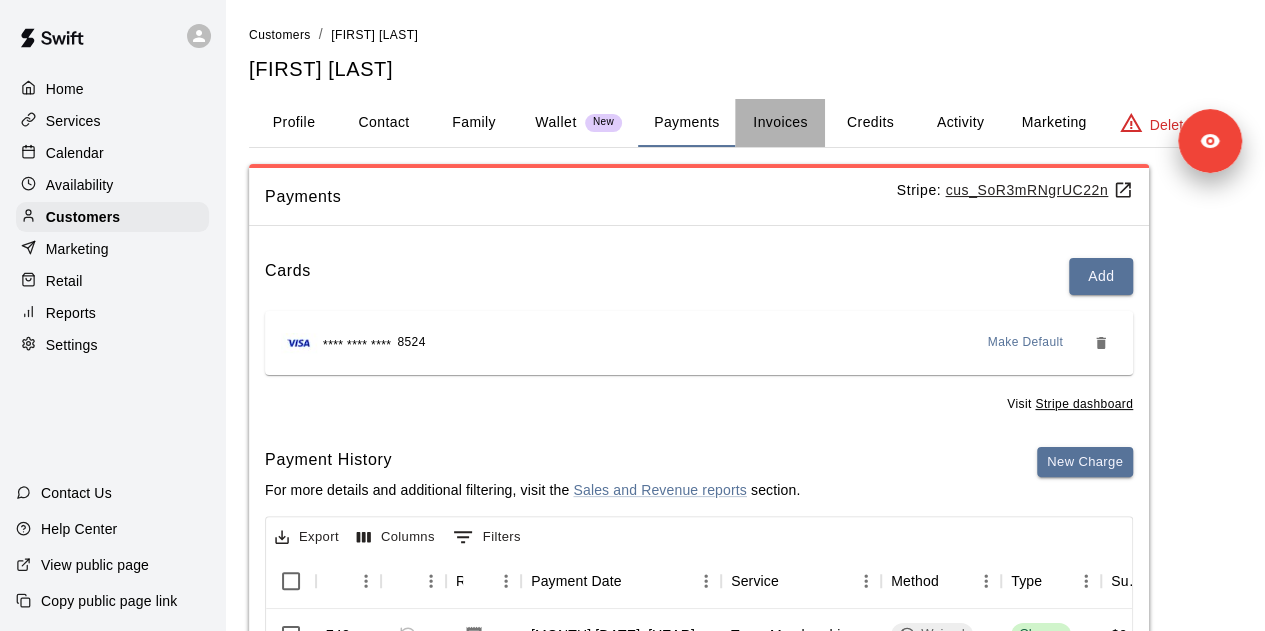 click on "Invoices" at bounding box center (780, 123) 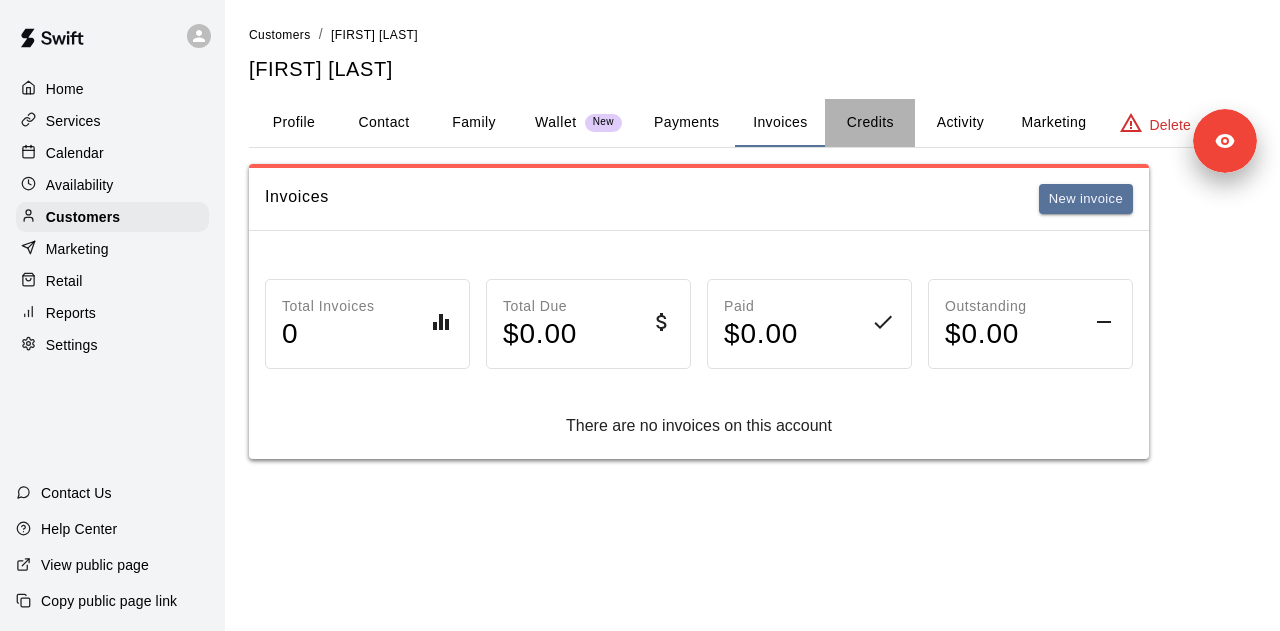 click on "Credits" at bounding box center (870, 123) 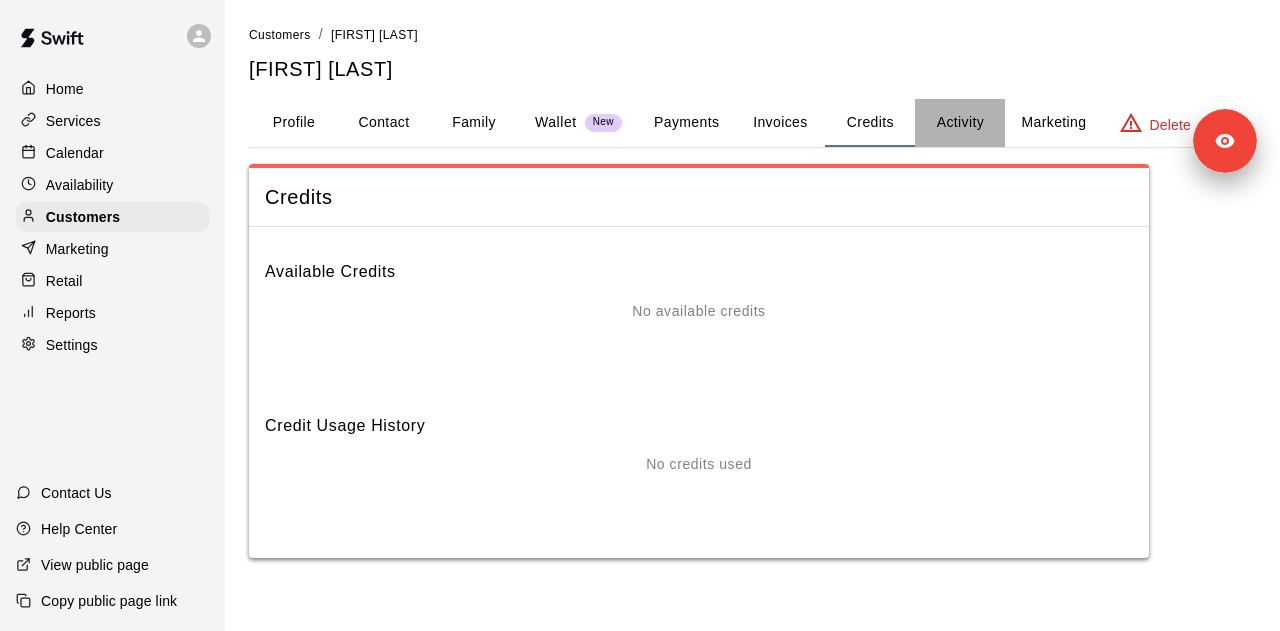click on "Activity" at bounding box center [960, 123] 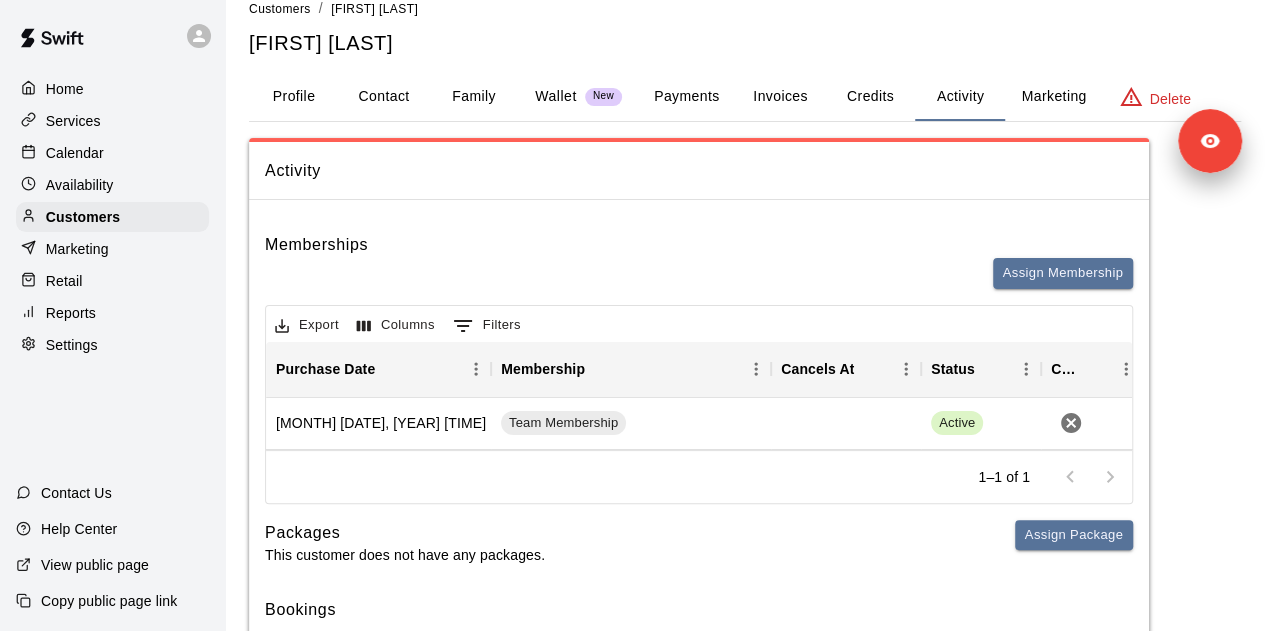 scroll, scrollTop: 25, scrollLeft: 0, axis: vertical 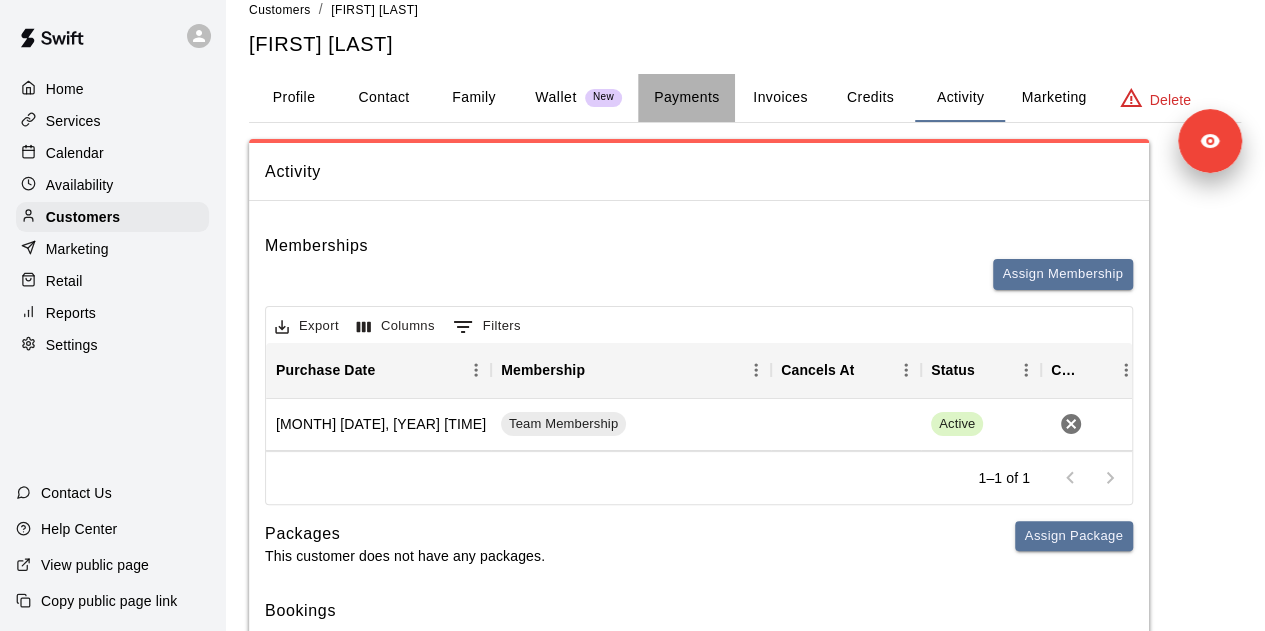 click on "Payments" at bounding box center (686, 98) 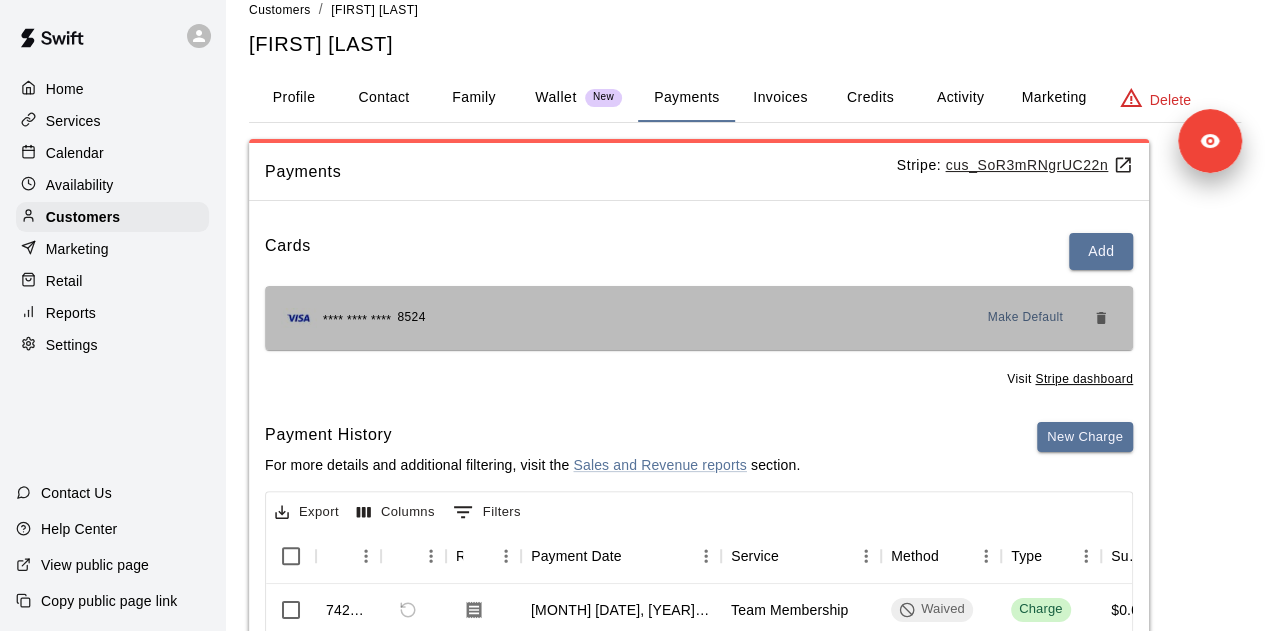 click on "**** **** ****" at bounding box center [357, 321] 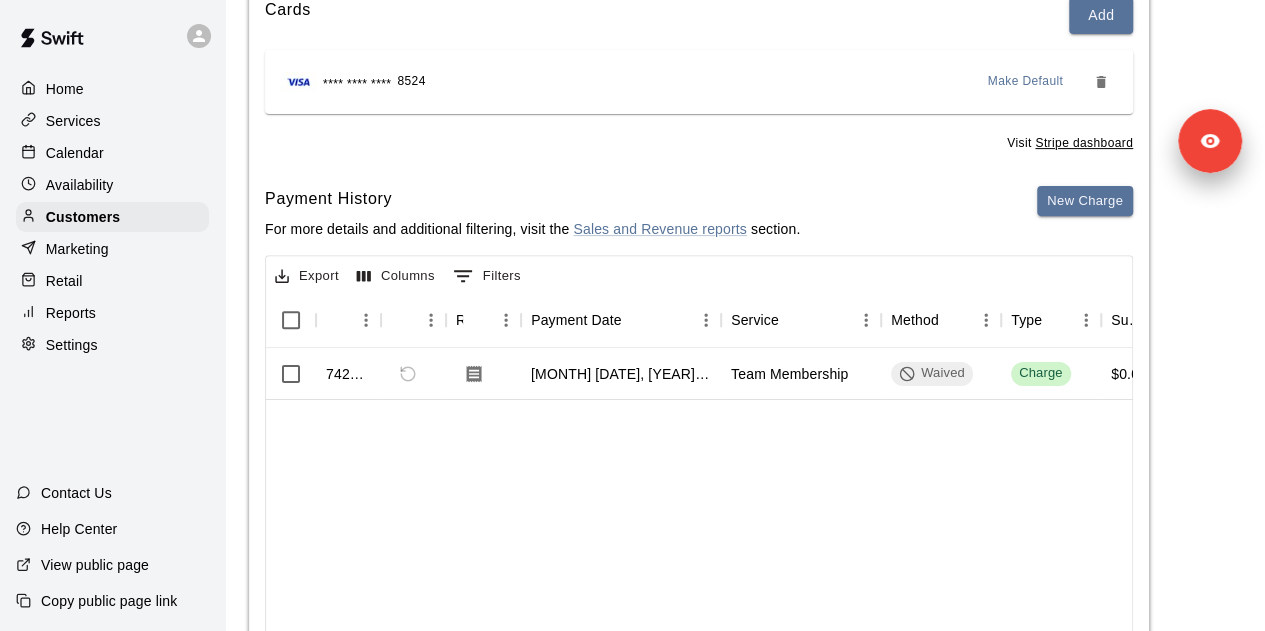 scroll, scrollTop: 274, scrollLeft: 0, axis: vertical 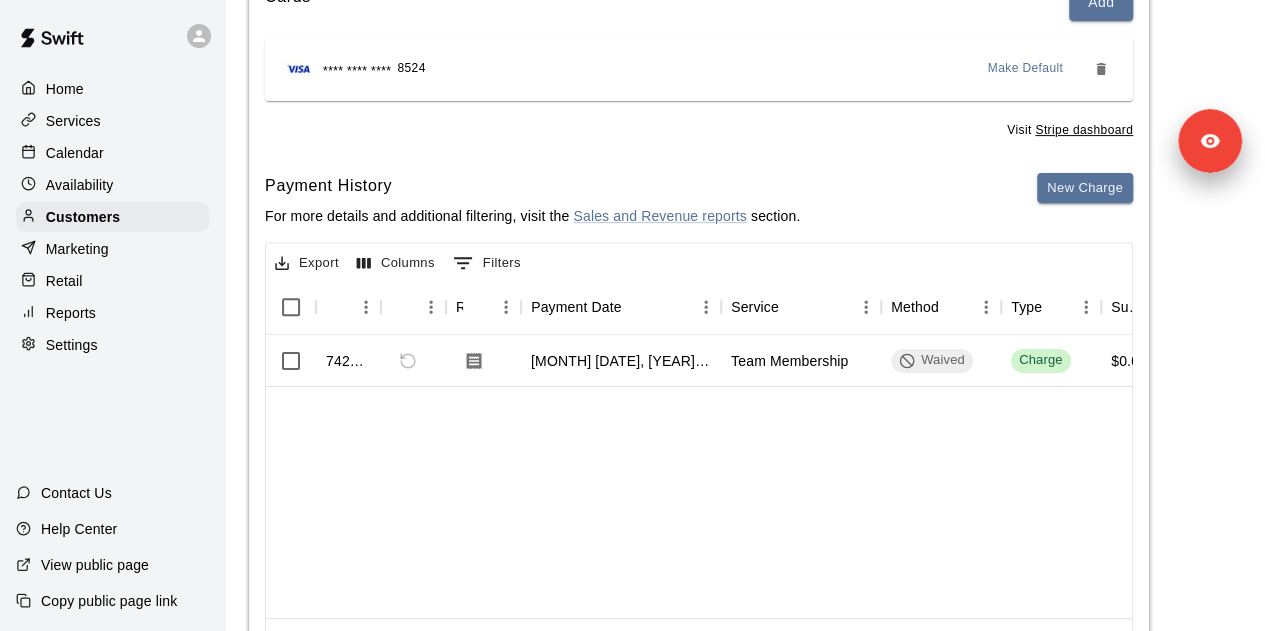 click on "Stripe dashboard" at bounding box center [1084, 130] 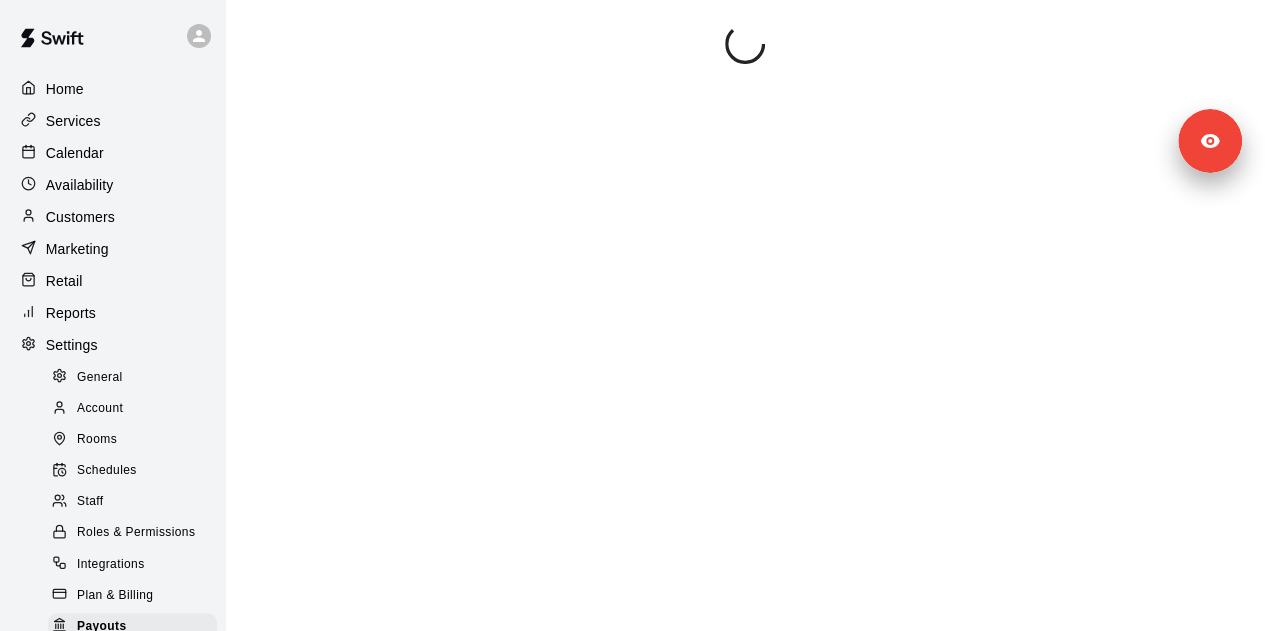 scroll, scrollTop: 0, scrollLeft: 0, axis: both 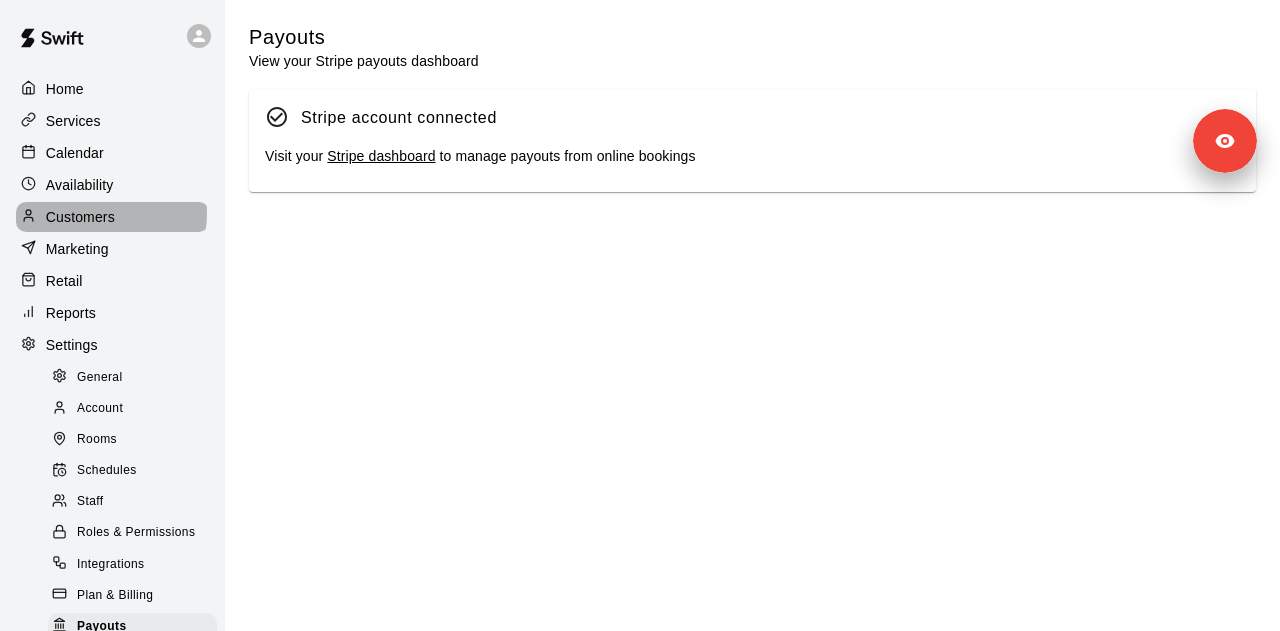 click on "Customers" at bounding box center [80, 217] 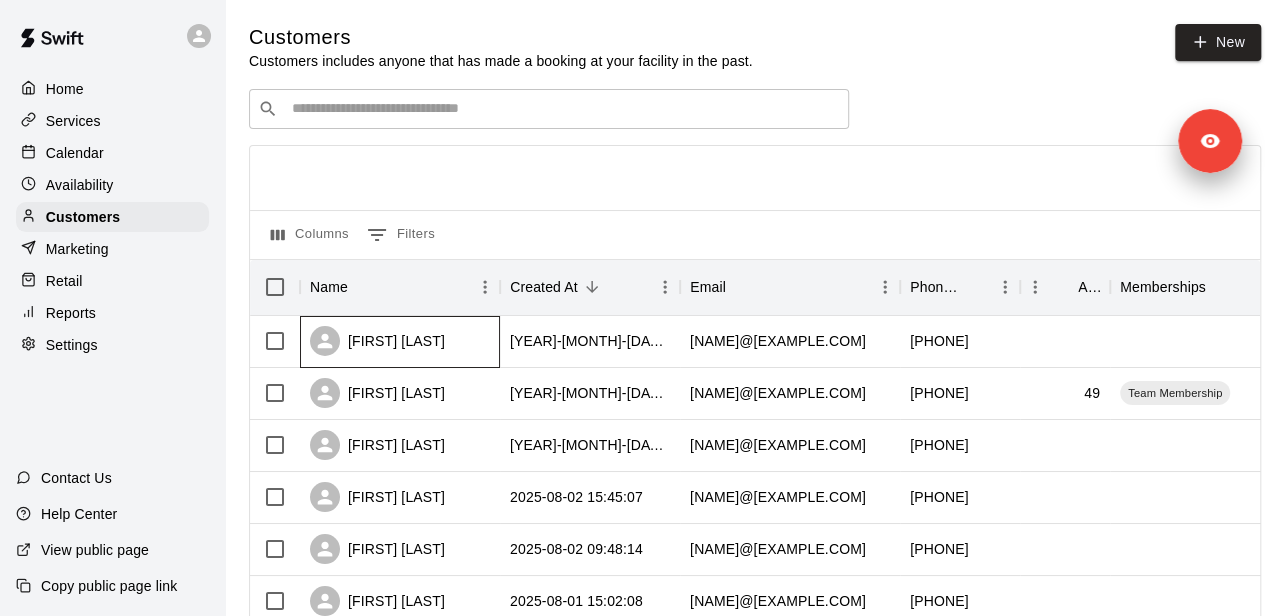 click on "[FIRST] [LAST]" at bounding box center [400, 342] 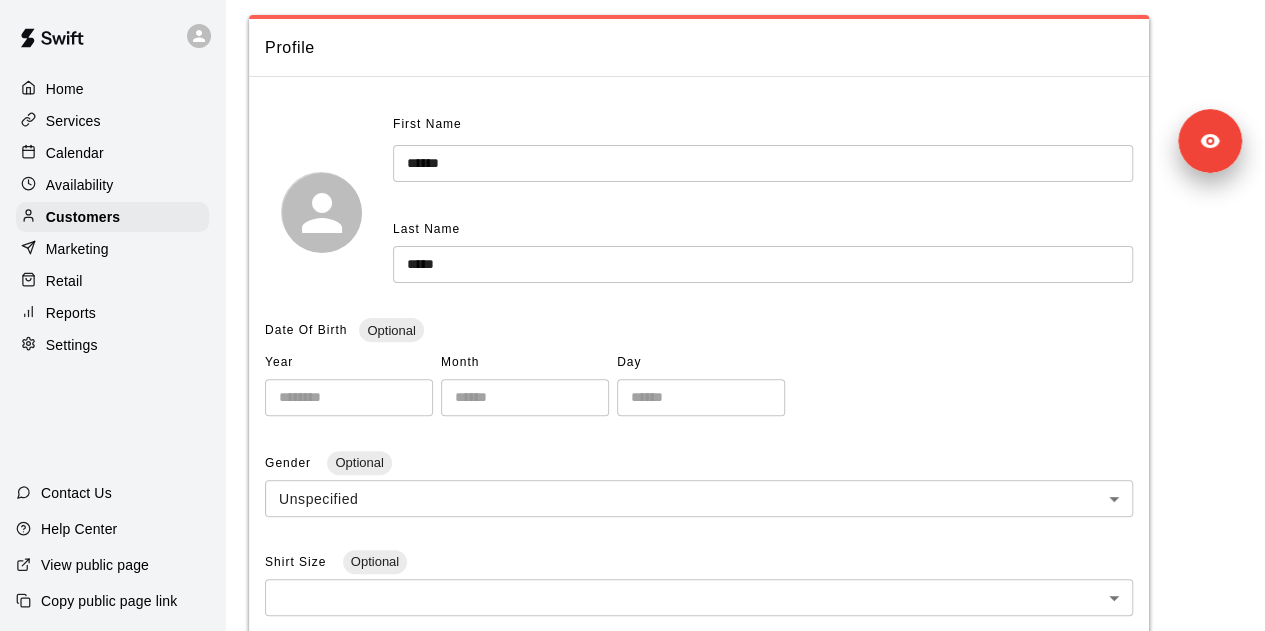 scroll, scrollTop: 0, scrollLeft: 0, axis: both 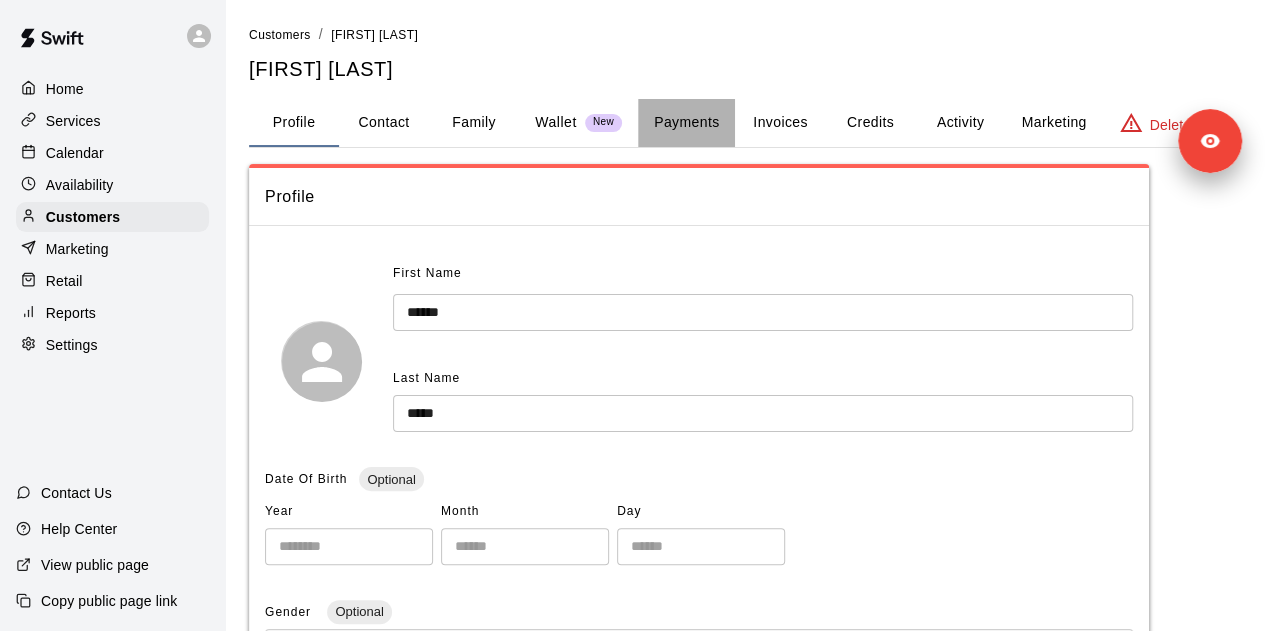 click on "Payments" at bounding box center [686, 123] 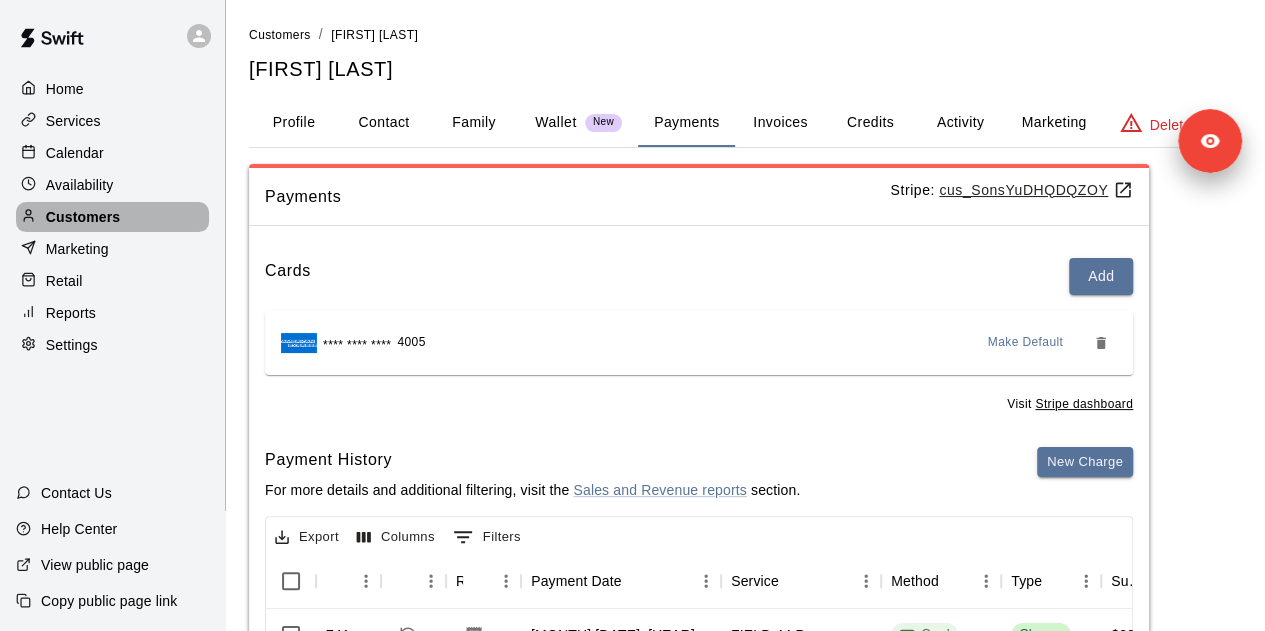 click on "Customers" at bounding box center (112, 217) 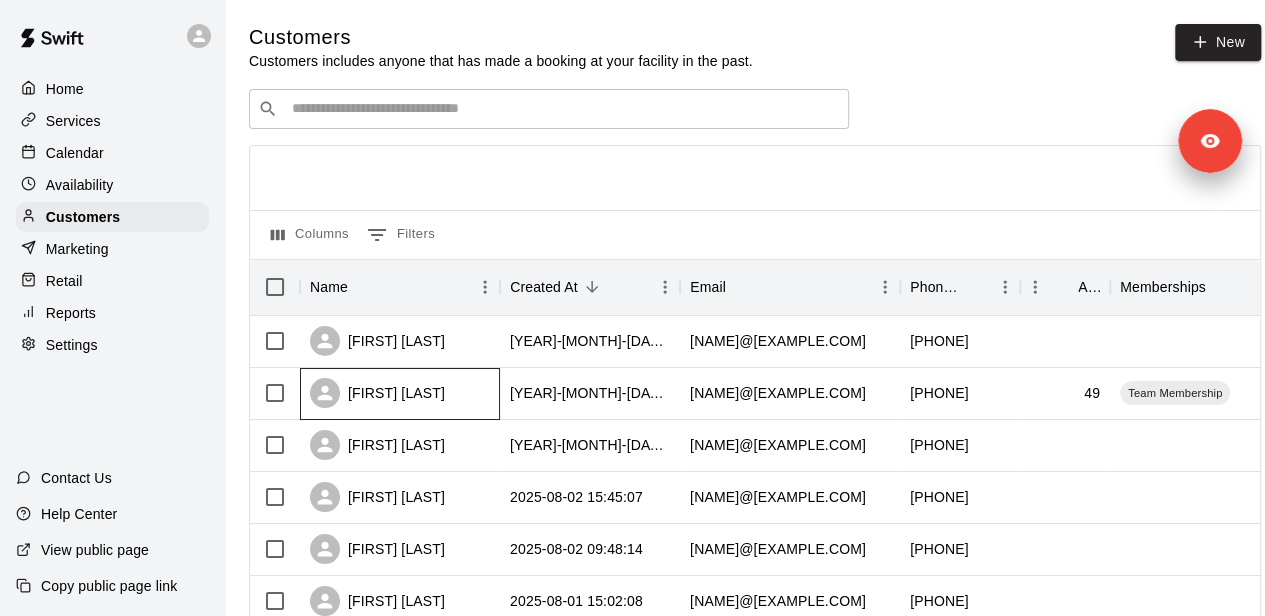 click on "[FIRST] [LAST]" at bounding box center [400, 394] 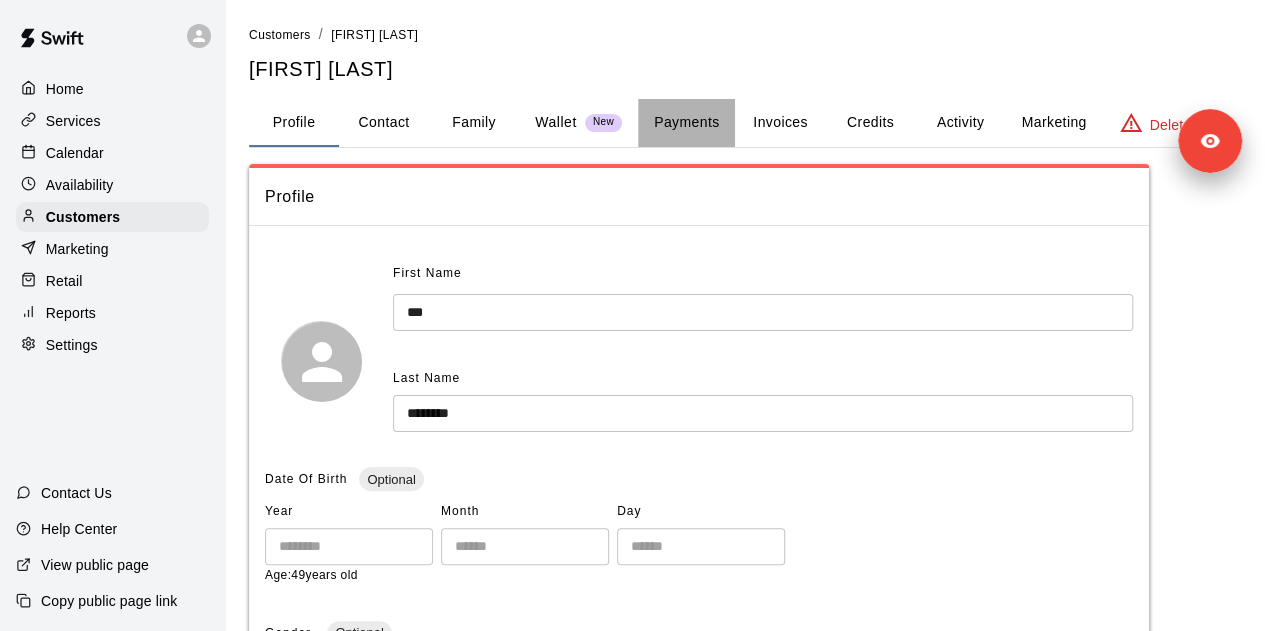 click on "Payments" at bounding box center (686, 123) 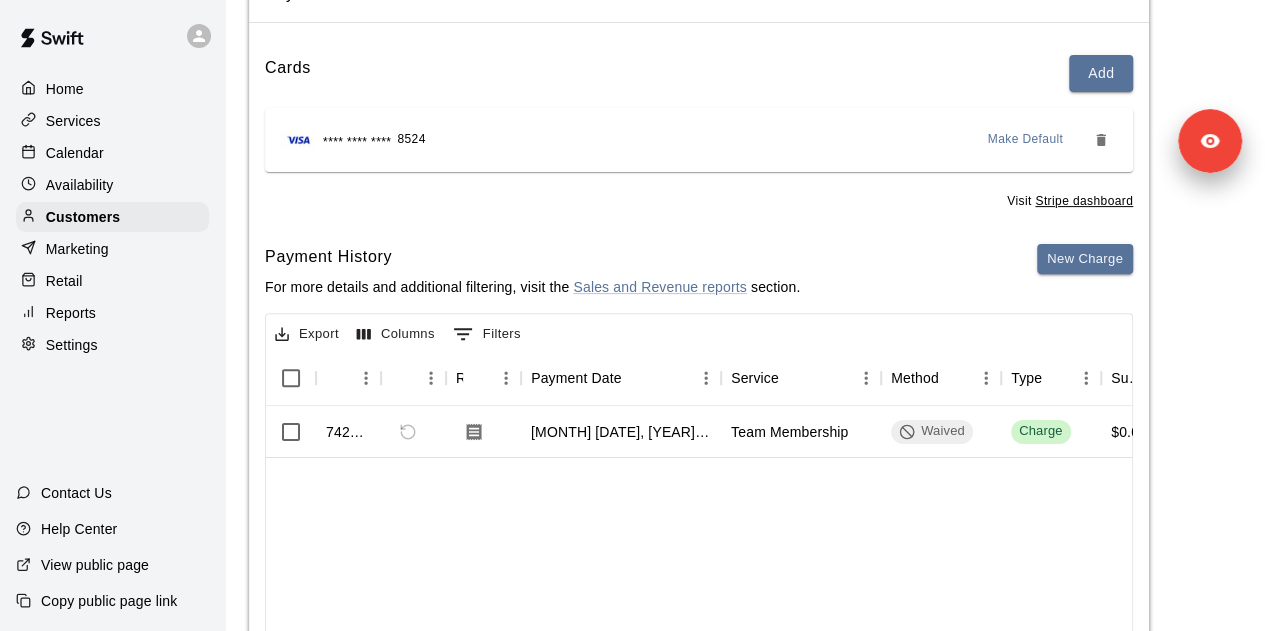 scroll, scrollTop: 208, scrollLeft: 0, axis: vertical 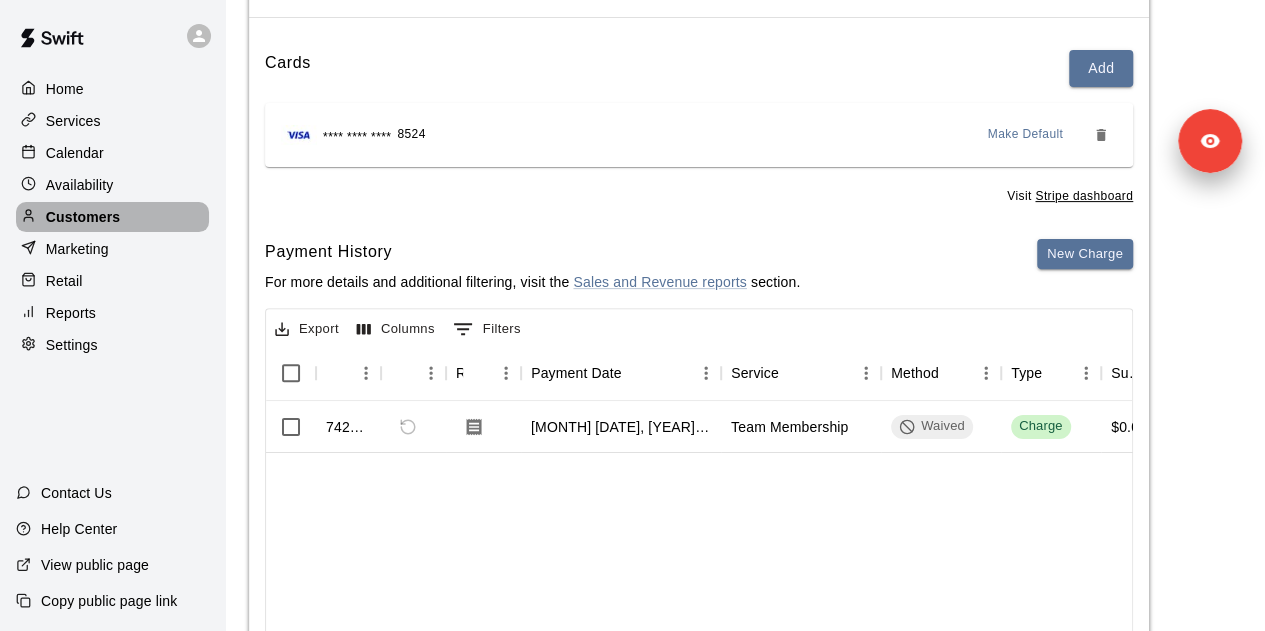 click on "Customers" at bounding box center (112, 217) 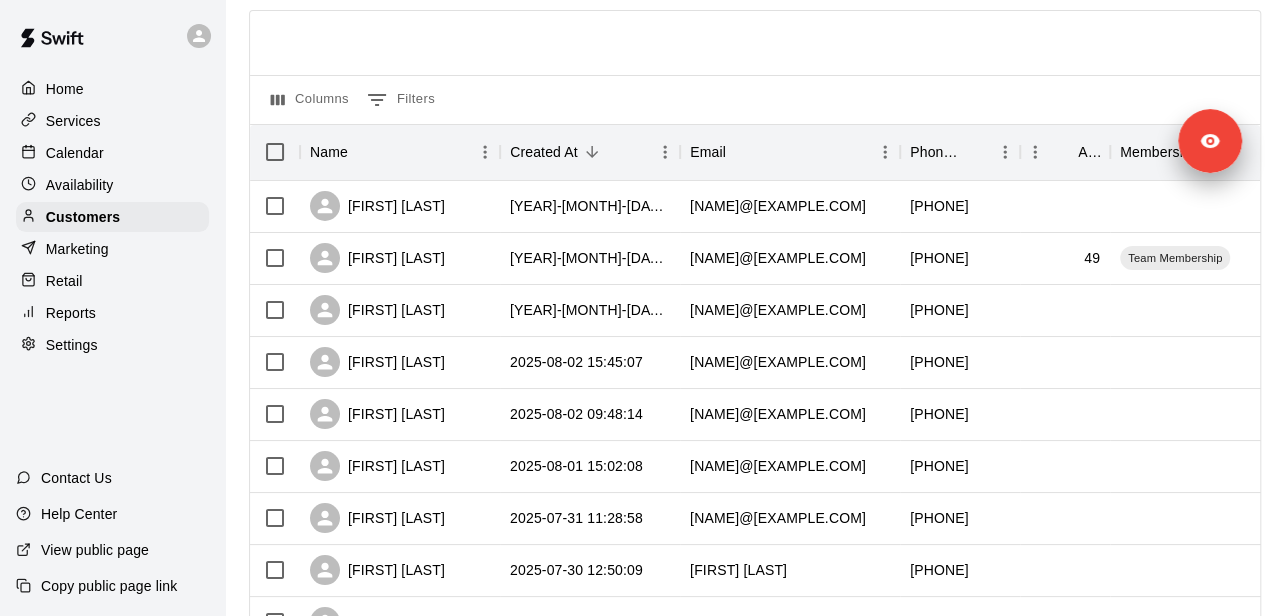 scroll, scrollTop: 137, scrollLeft: 0, axis: vertical 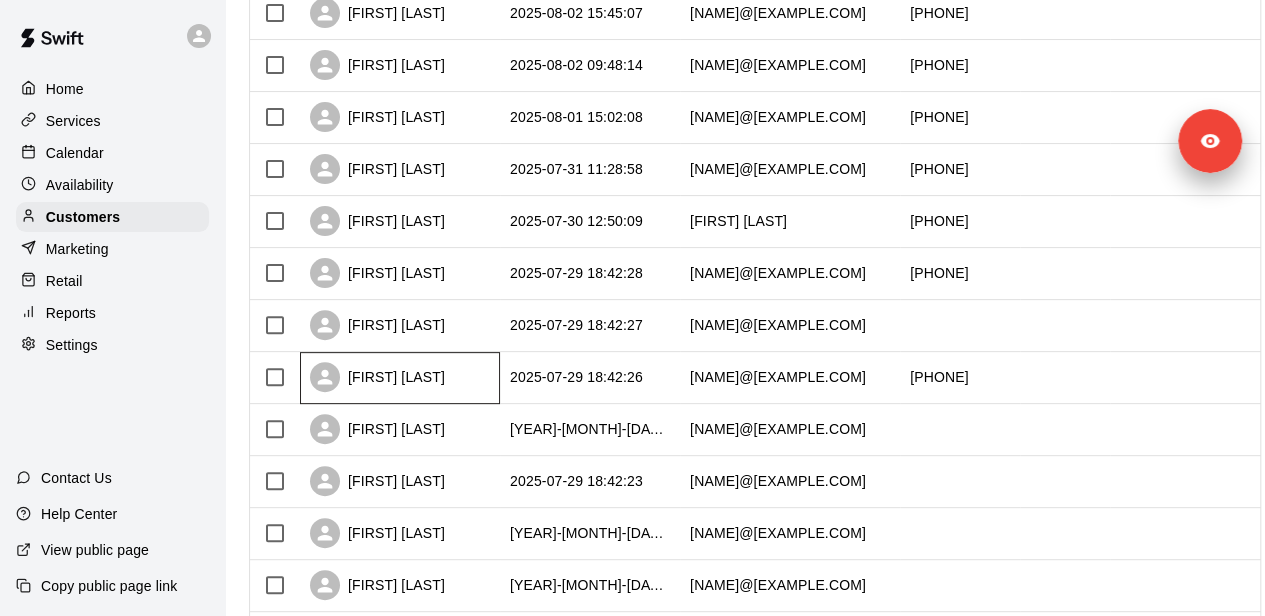 click on "[FIRST] [LAST]" at bounding box center (400, 378) 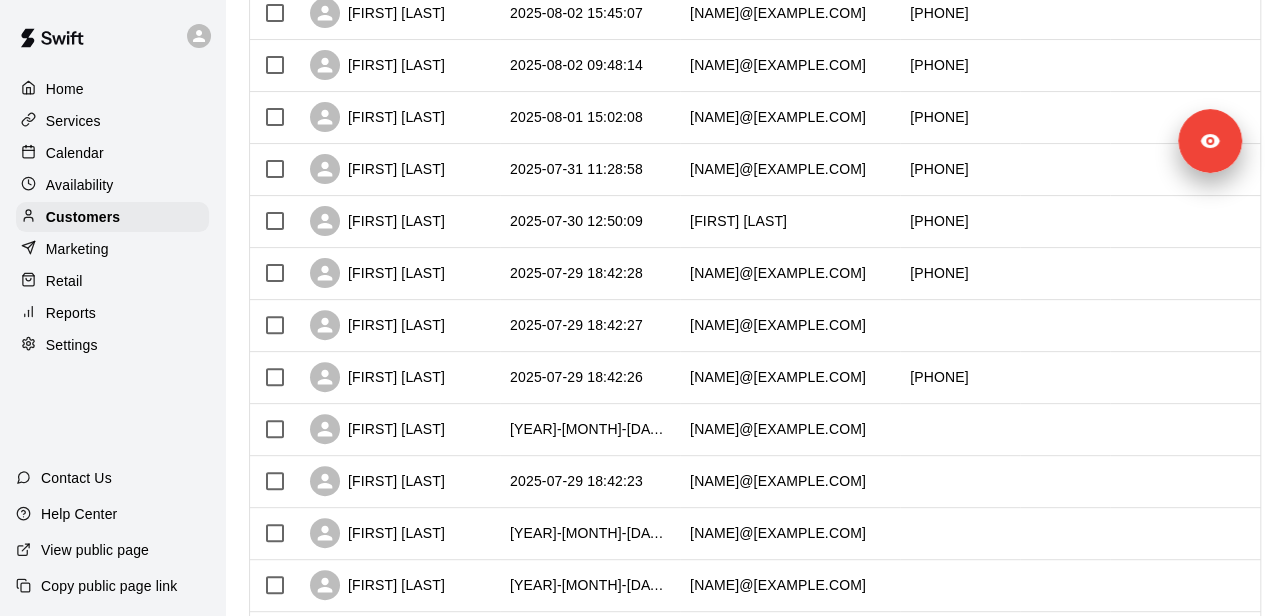 scroll, scrollTop: 0, scrollLeft: 0, axis: both 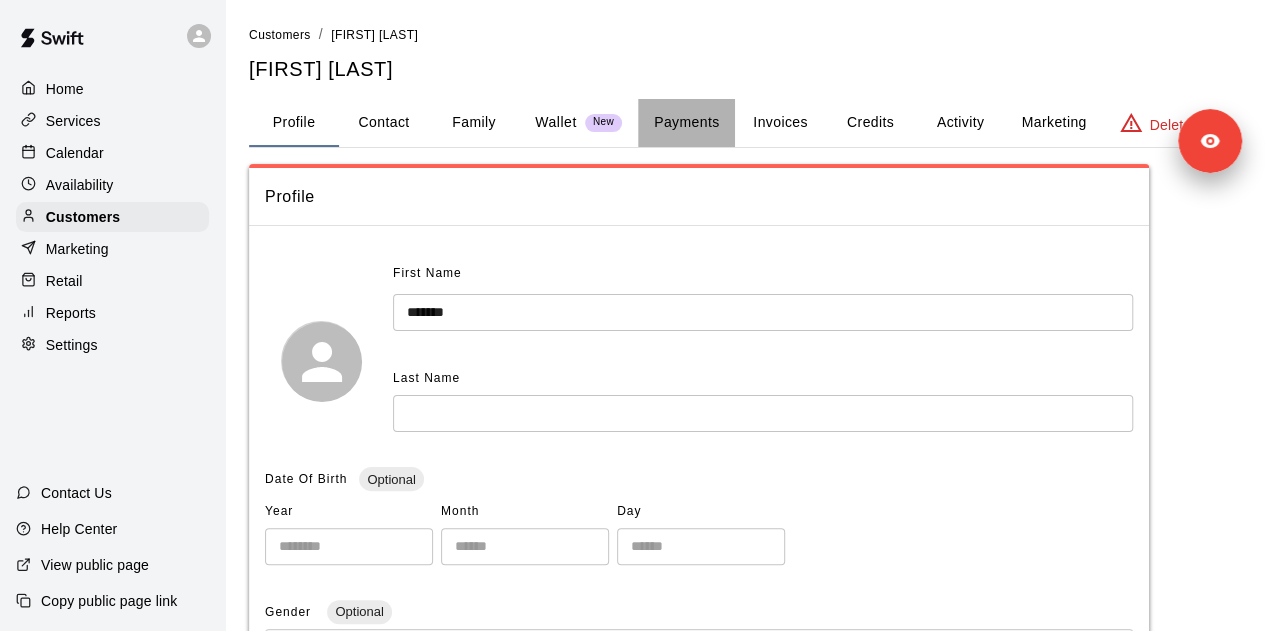 click on "Payments" at bounding box center [686, 123] 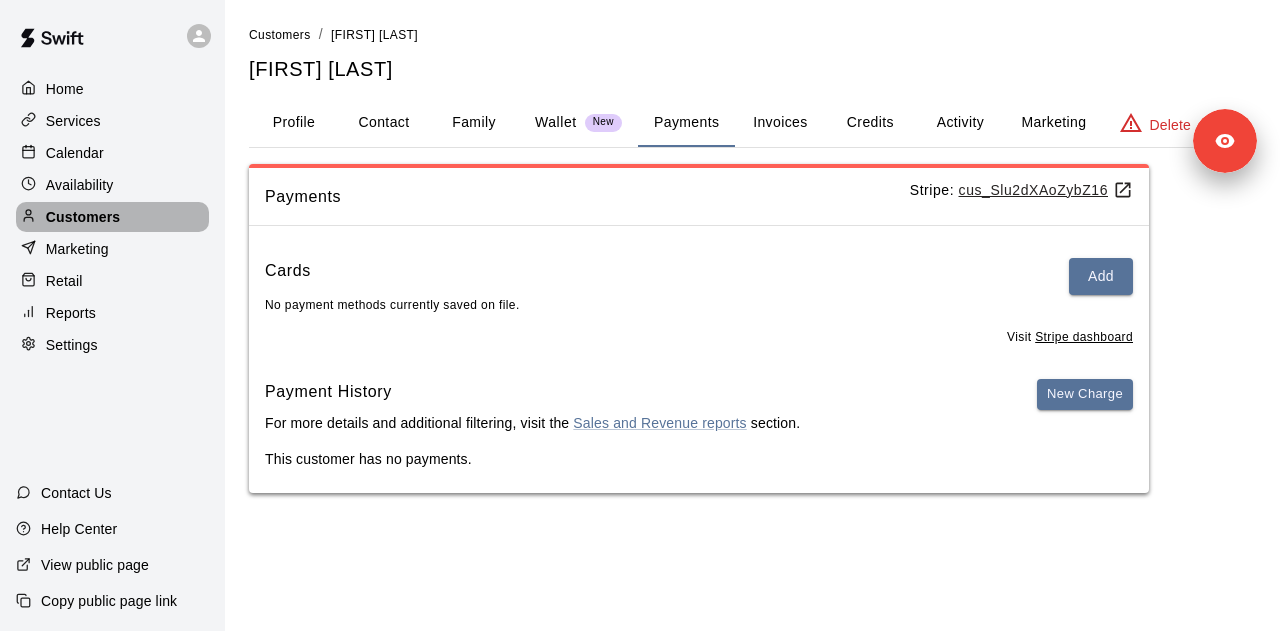 click on "Customers" at bounding box center (112, 217) 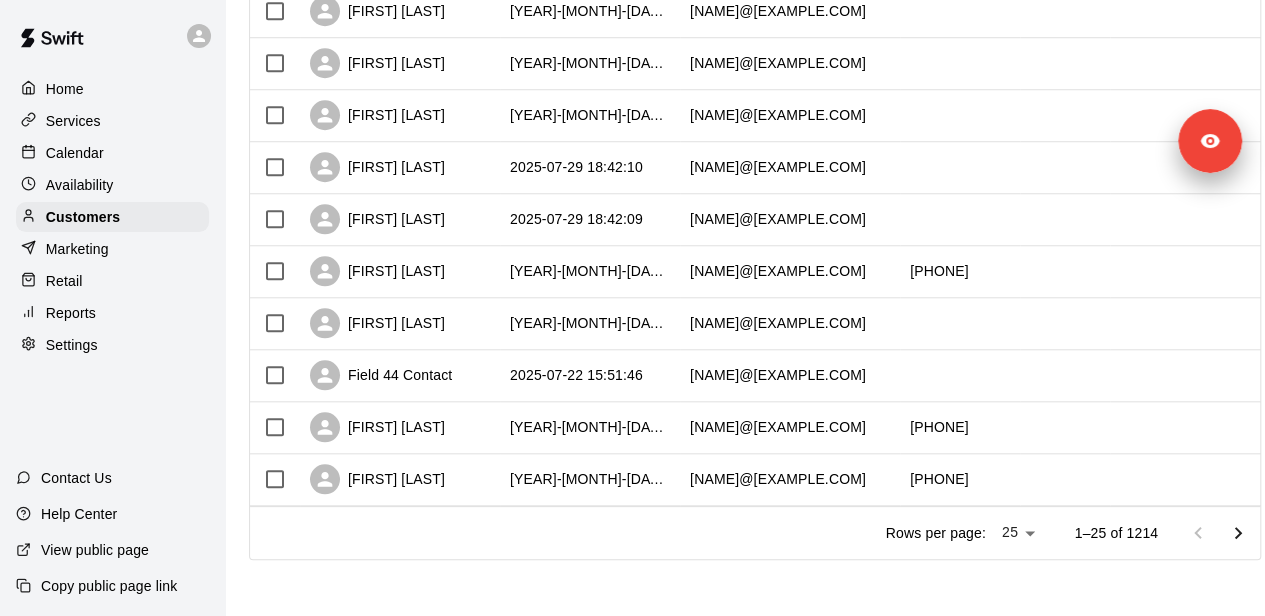 scroll, scrollTop: 1119, scrollLeft: 0, axis: vertical 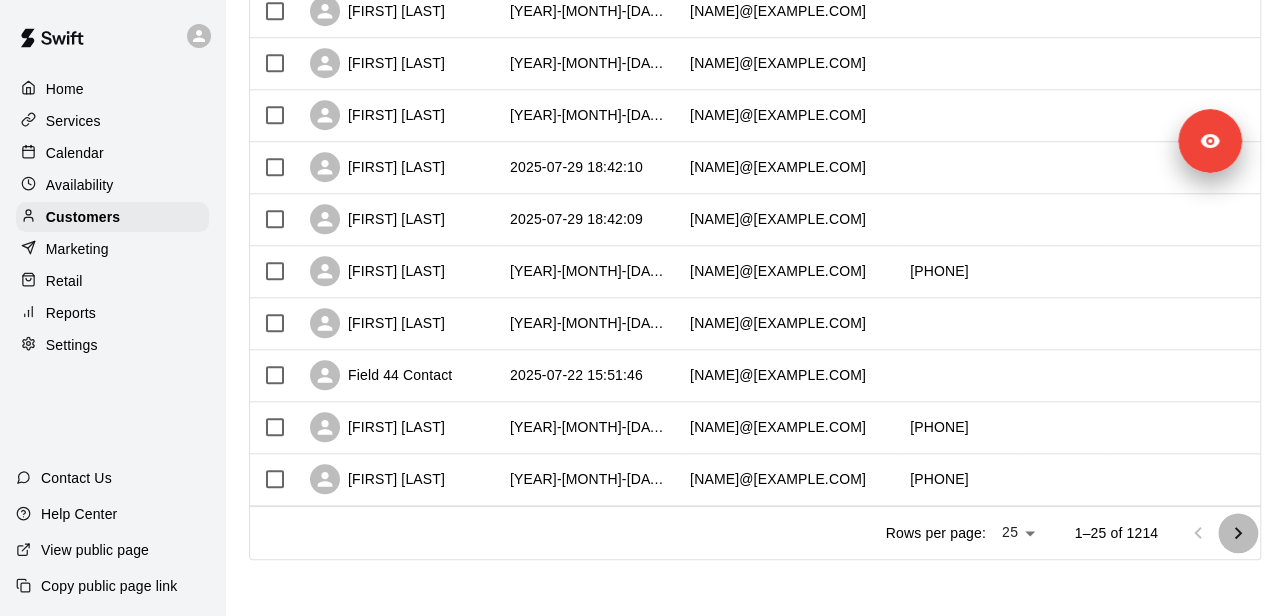click 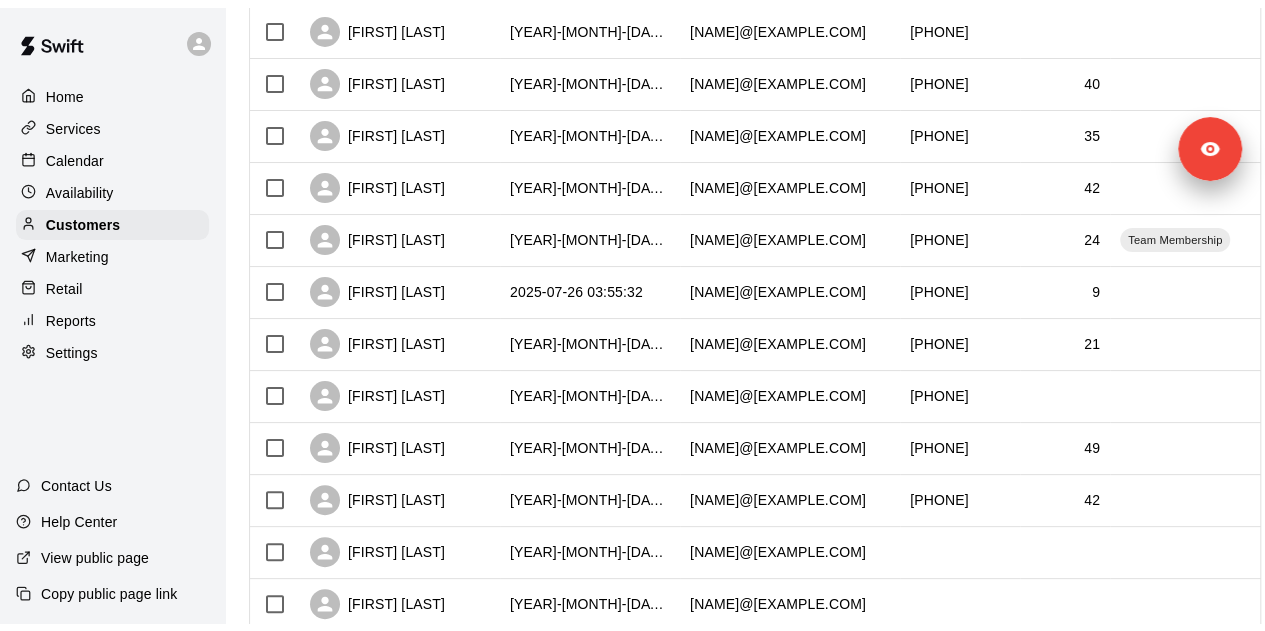 scroll, scrollTop: 0, scrollLeft: 0, axis: both 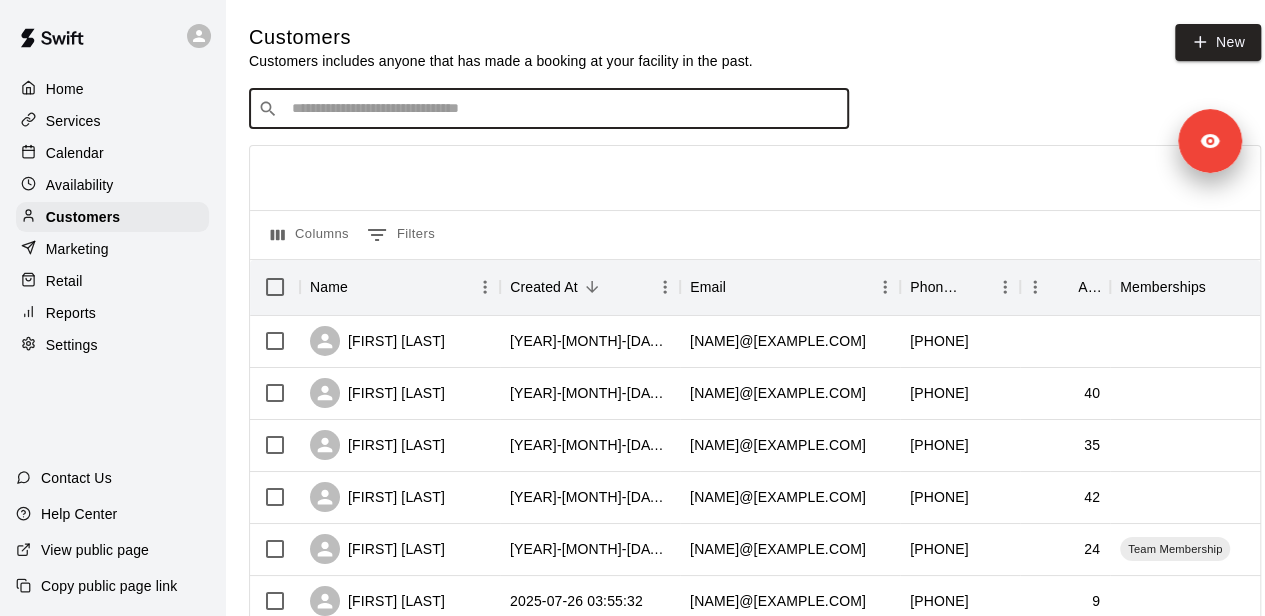 click at bounding box center (563, 109) 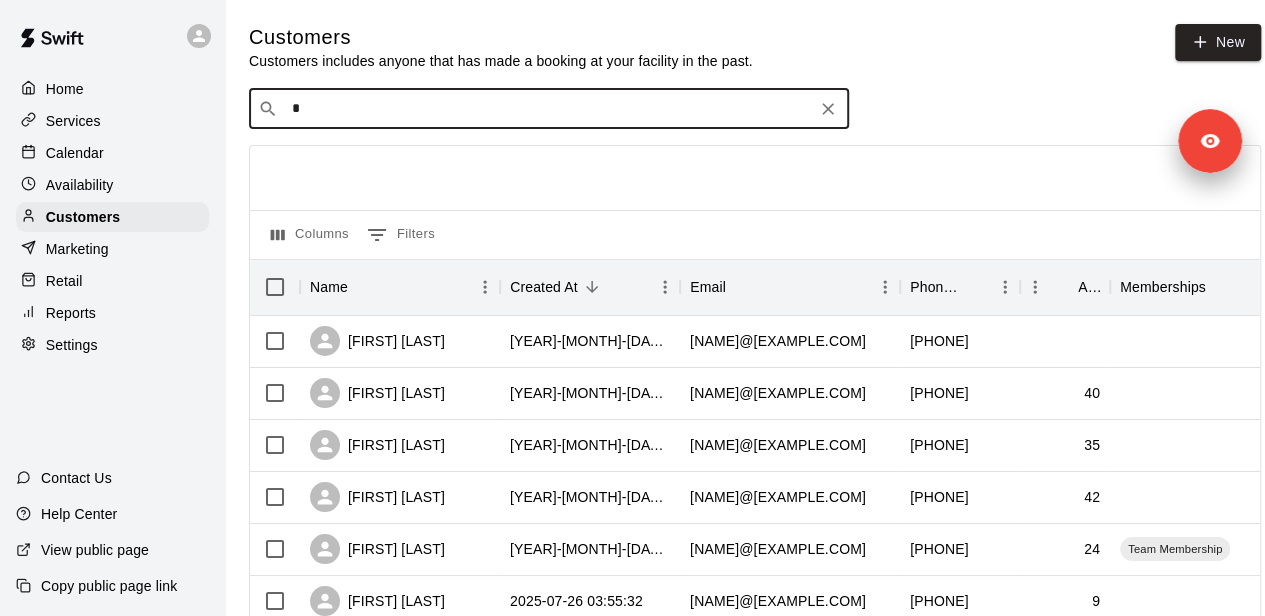 type on "**" 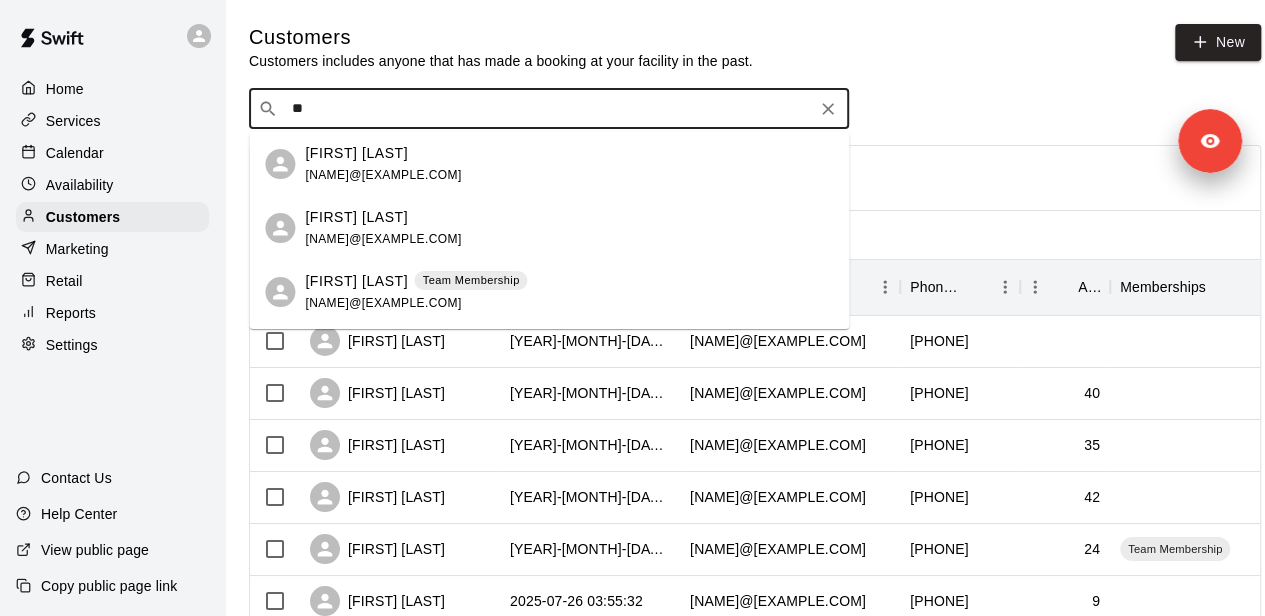 click on "[FIRST] [LAST] [NAME]@[EXAMPLE.COM]" at bounding box center [569, 228] 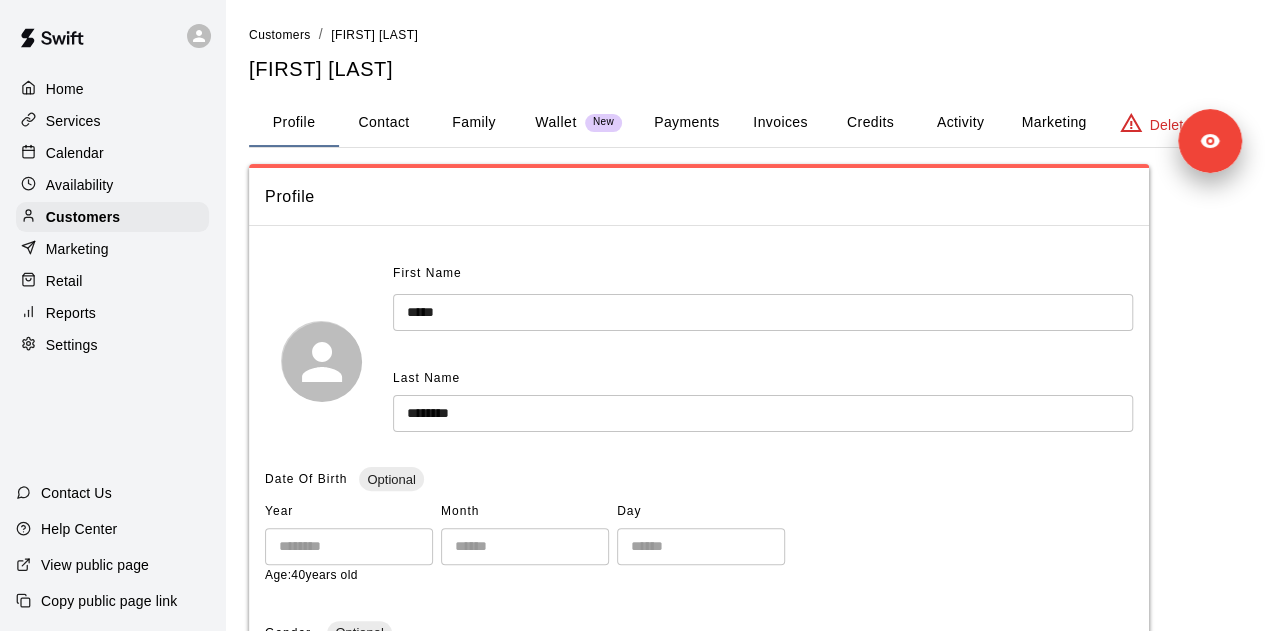 click on "Payments" at bounding box center [686, 123] 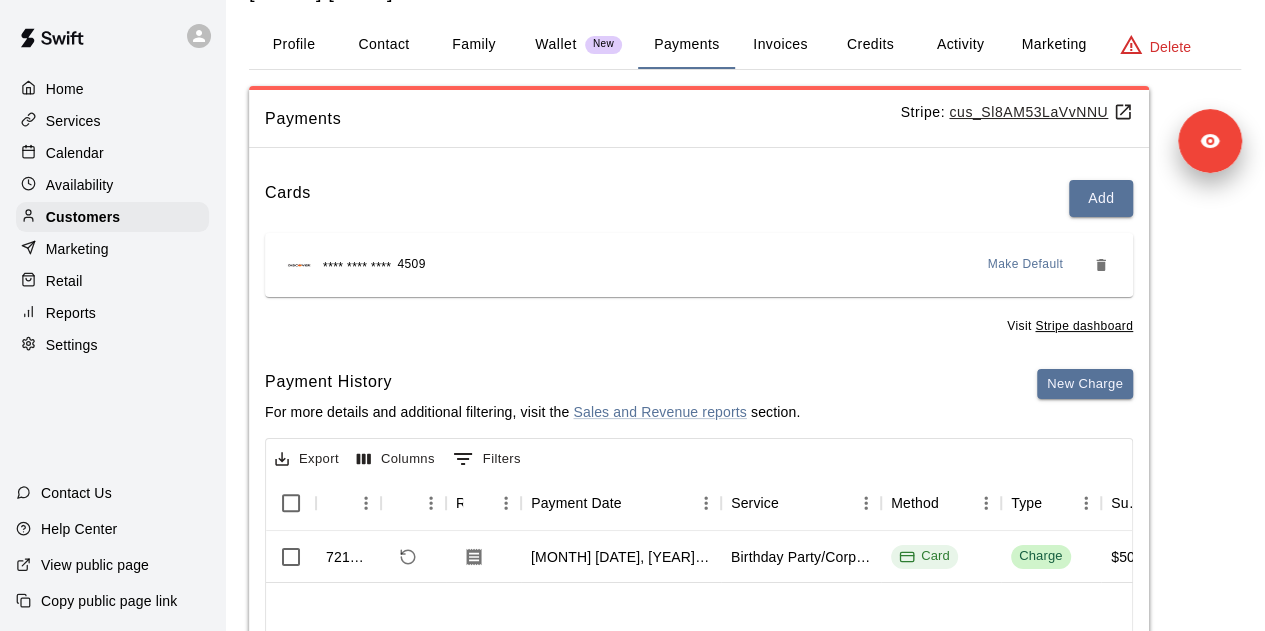 scroll, scrollTop: 0, scrollLeft: 0, axis: both 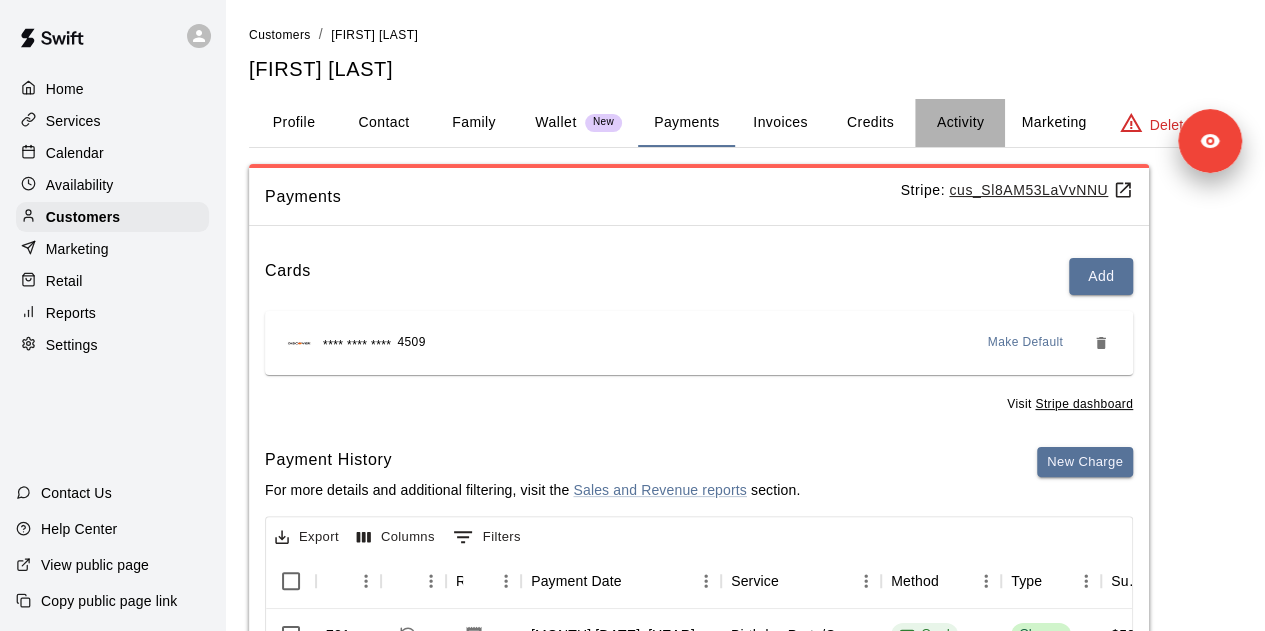 click on "Activity" at bounding box center [960, 123] 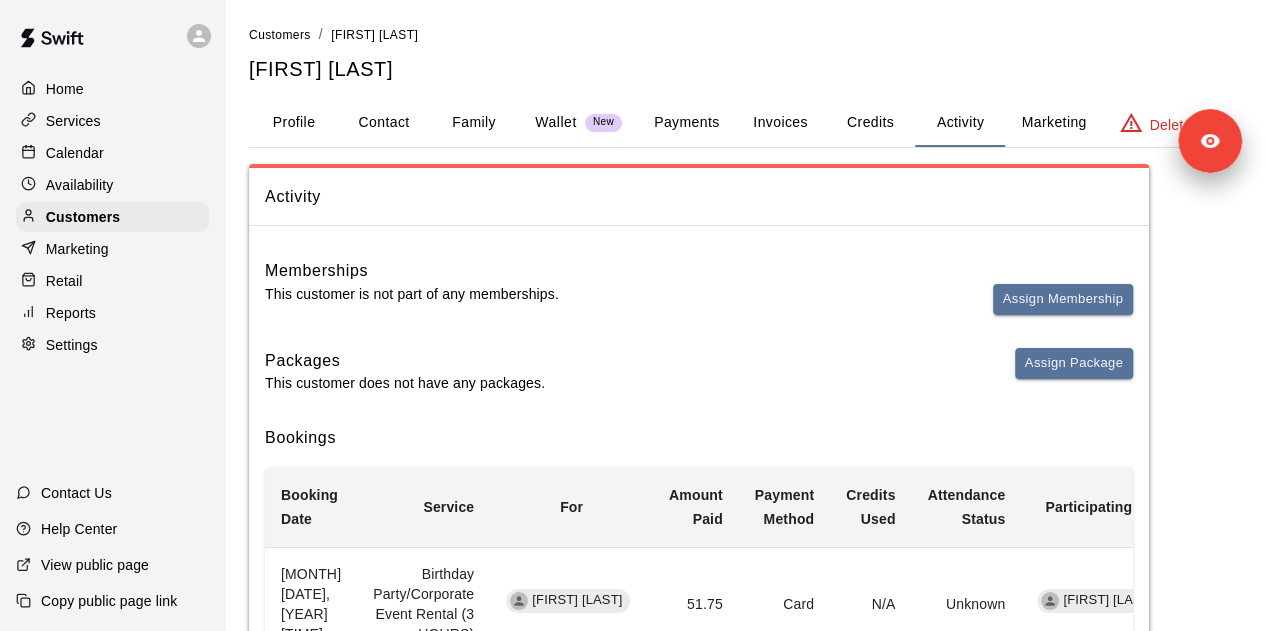 scroll, scrollTop: 159, scrollLeft: 0, axis: vertical 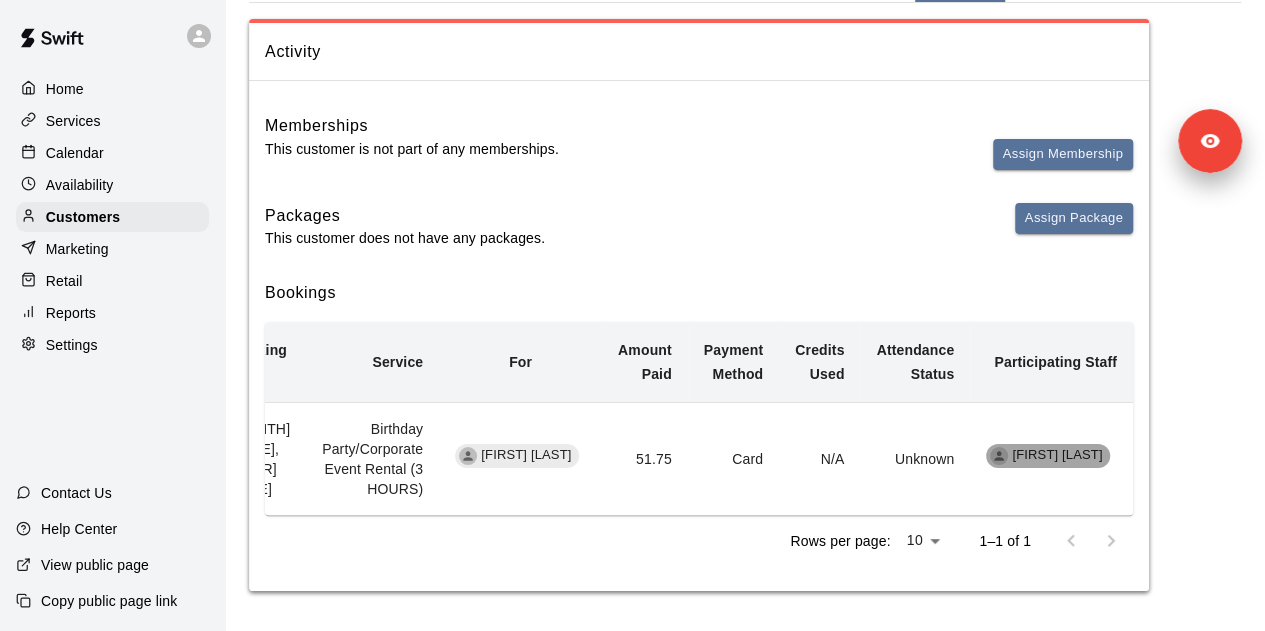 click on "[FIRST] [LAST]" at bounding box center [1057, 455] 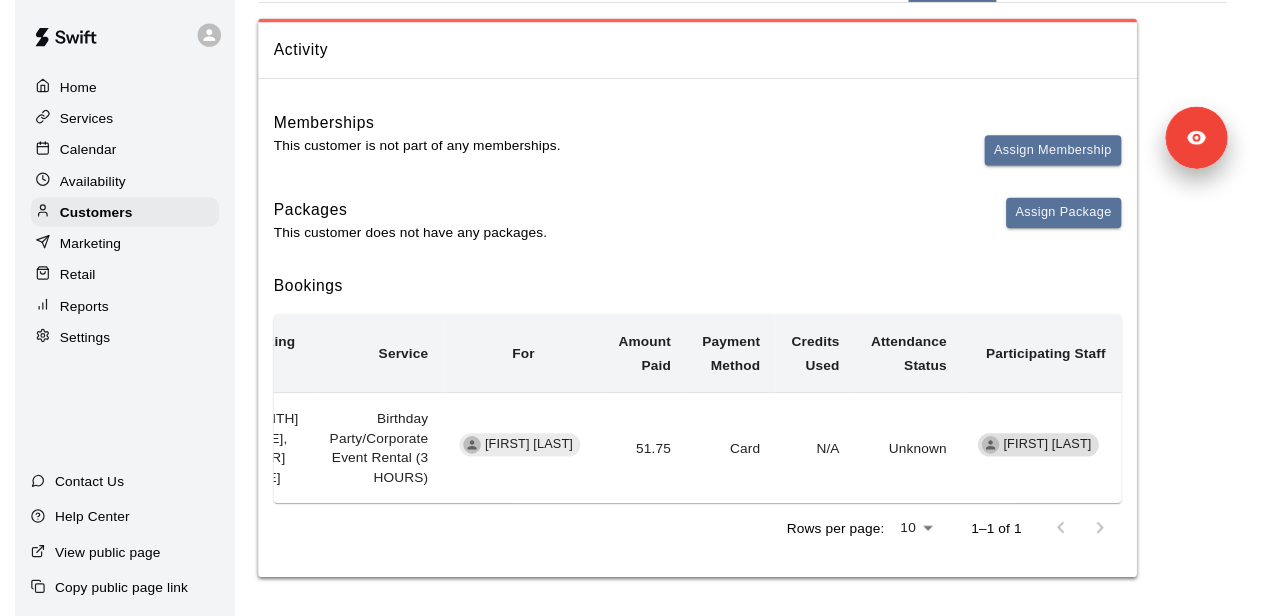 scroll, scrollTop: 0, scrollLeft: 0, axis: both 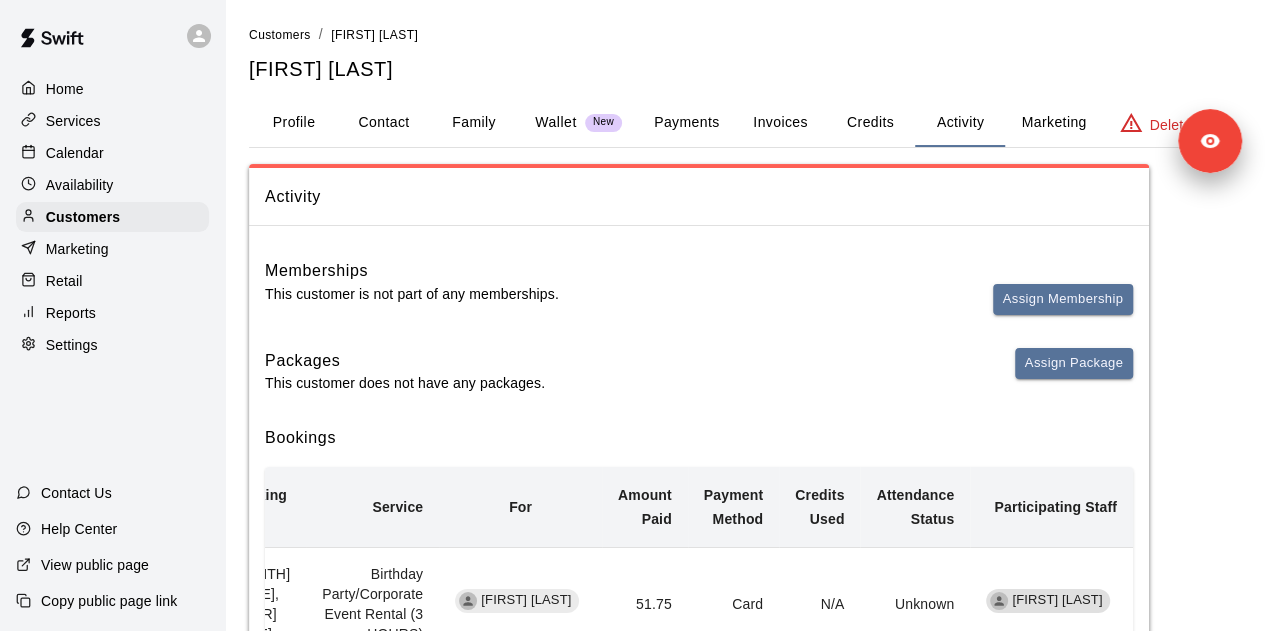 select on "**" 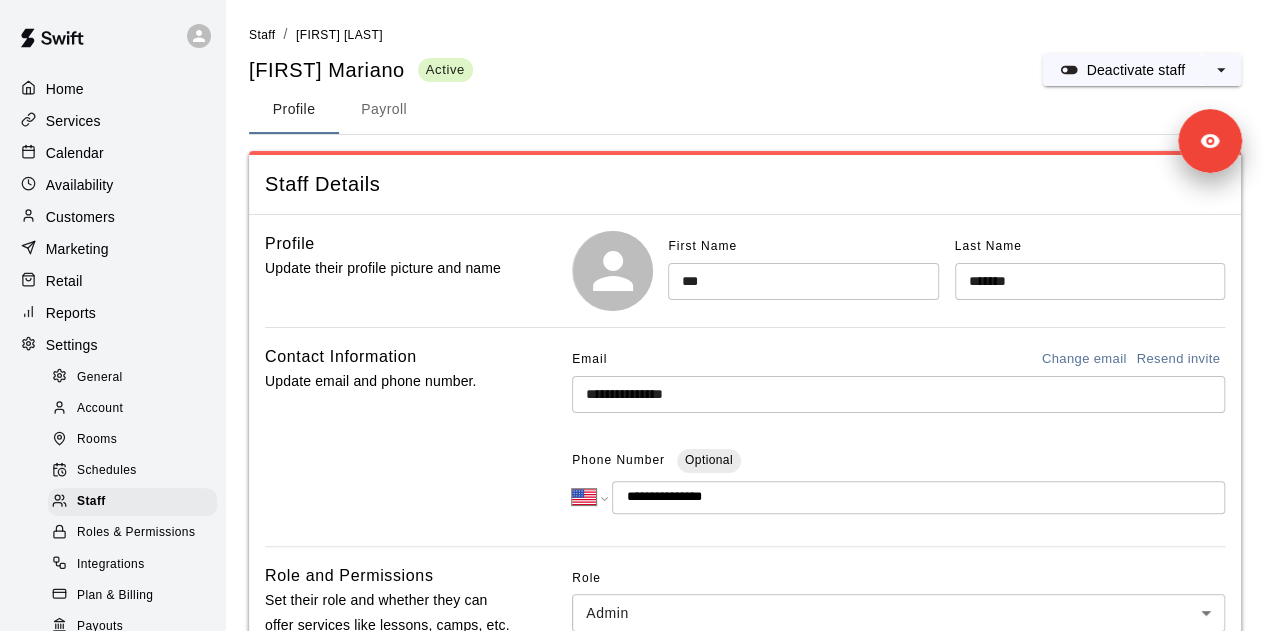 click on "Customers" at bounding box center [80, 217] 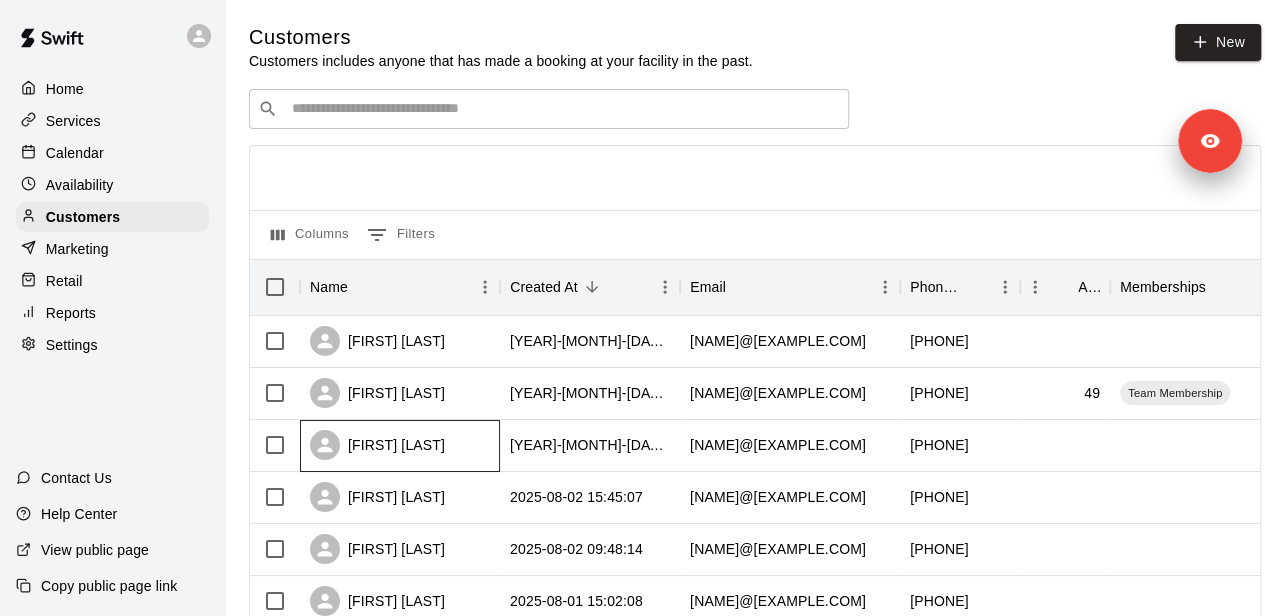 click on "[FIRST] [LAST]" at bounding box center (400, 446) 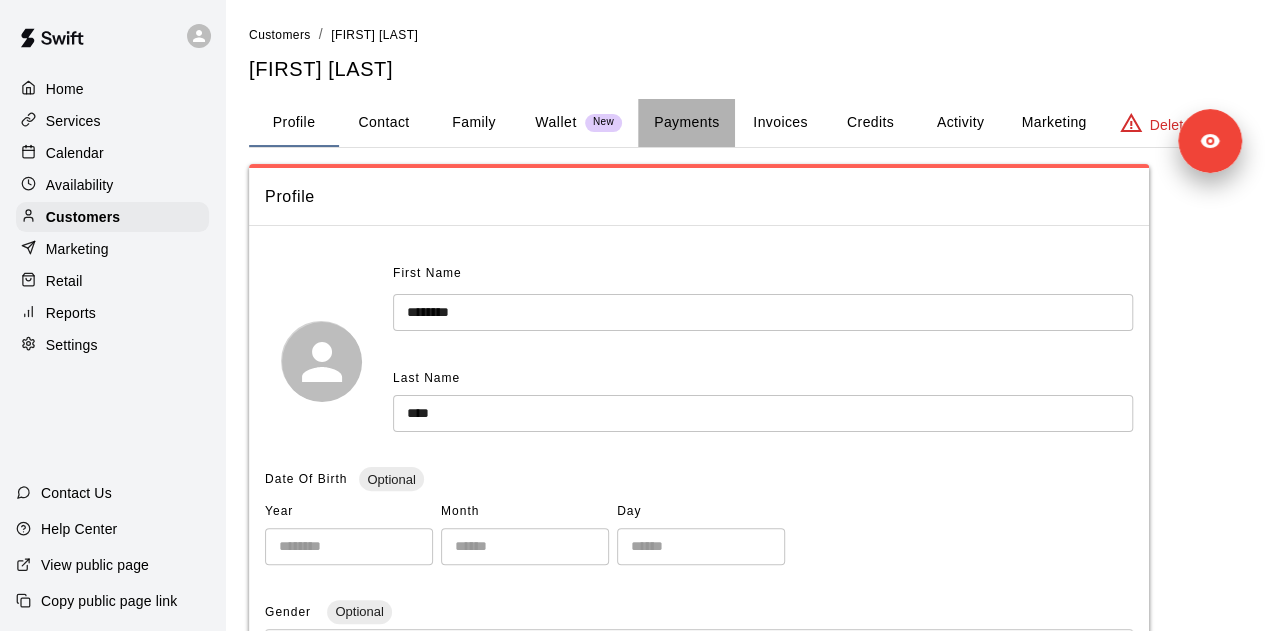 click on "Payments" at bounding box center (686, 123) 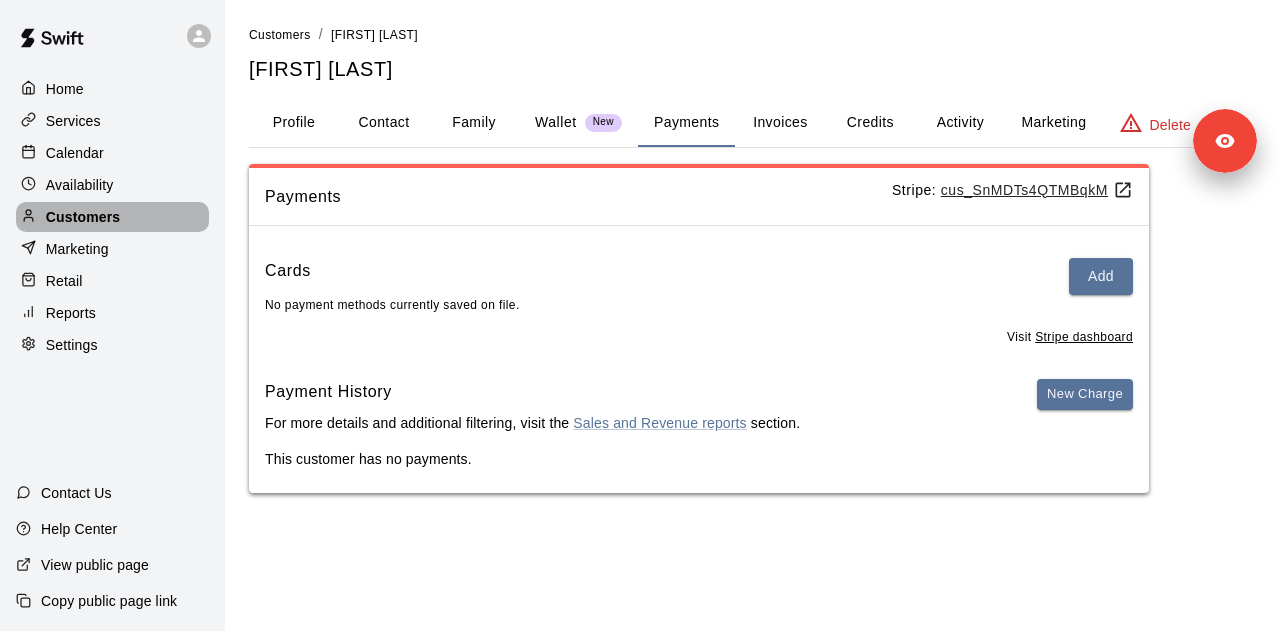 click on "Customers" at bounding box center [112, 217] 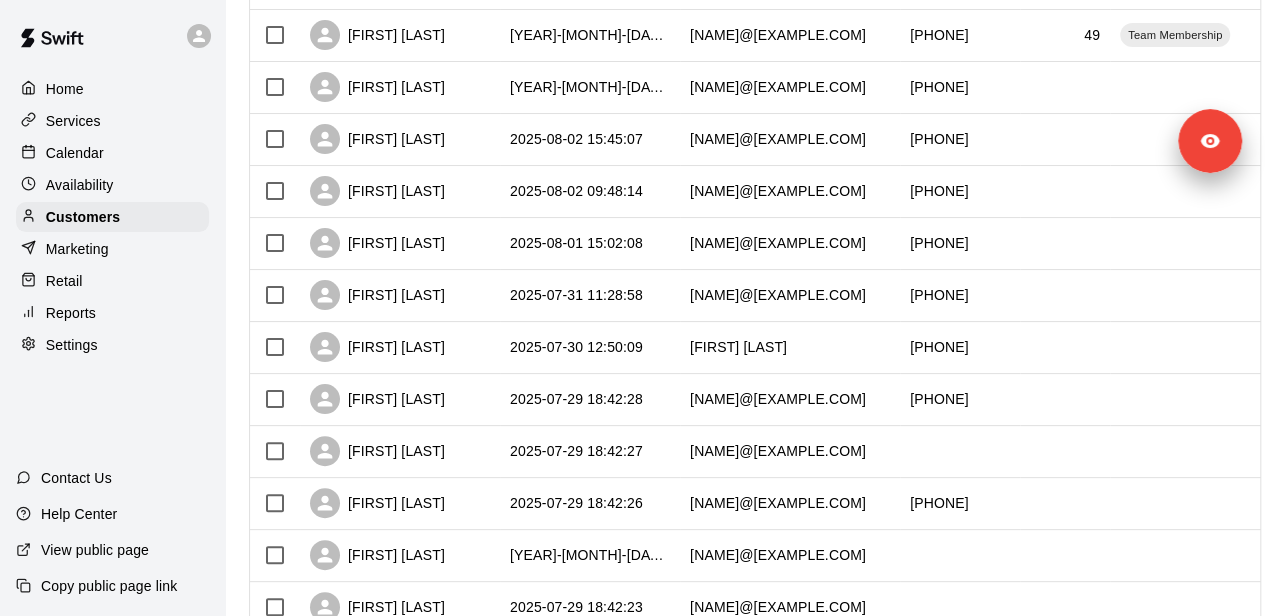 scroll, scrollTop: 359, scrollLeft: 0, axis: vertical 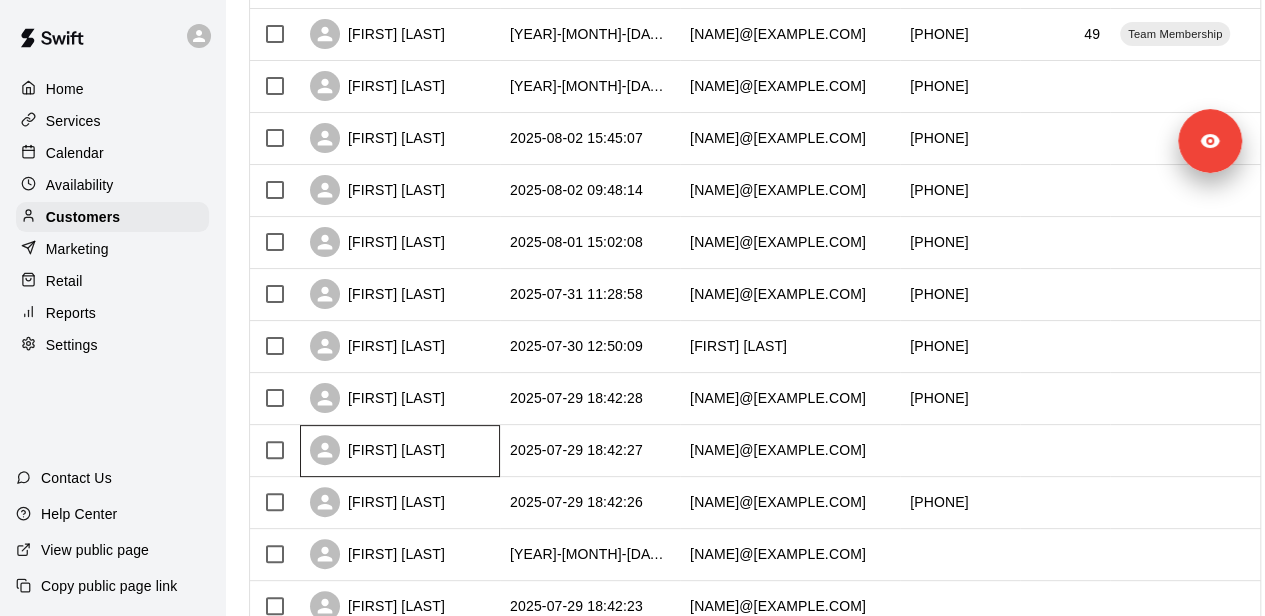 click on "[FIRST] [LAST]" at bounding box center [400, 451] 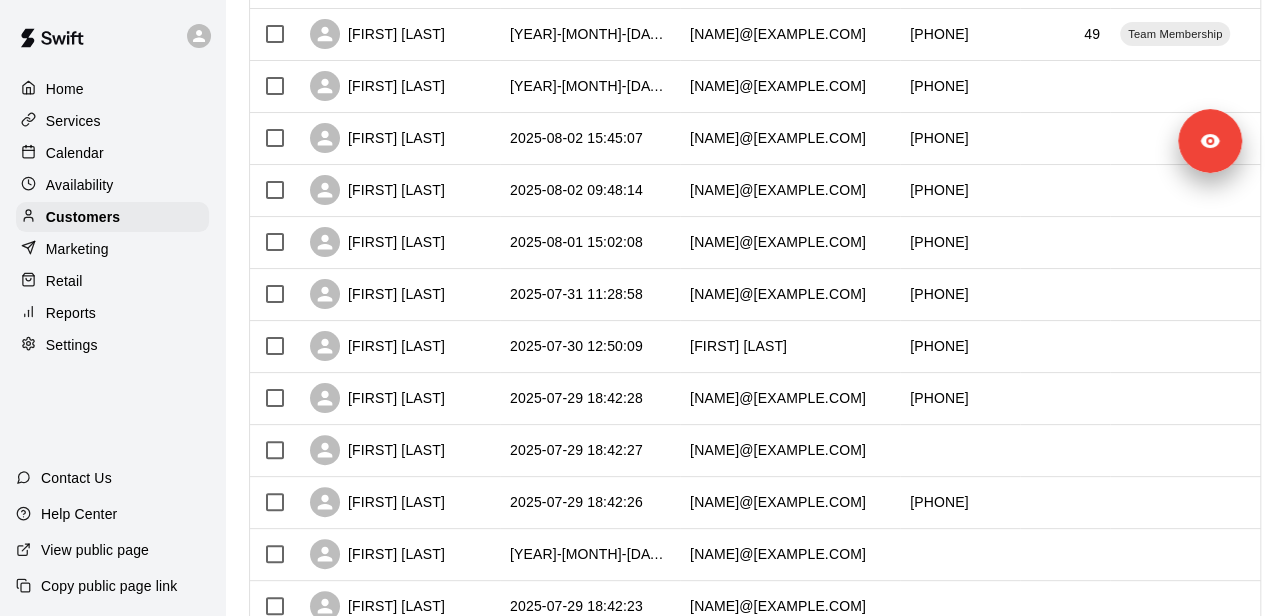 scroll, scrollTop: 0, scrollLeft: 0, axis: both 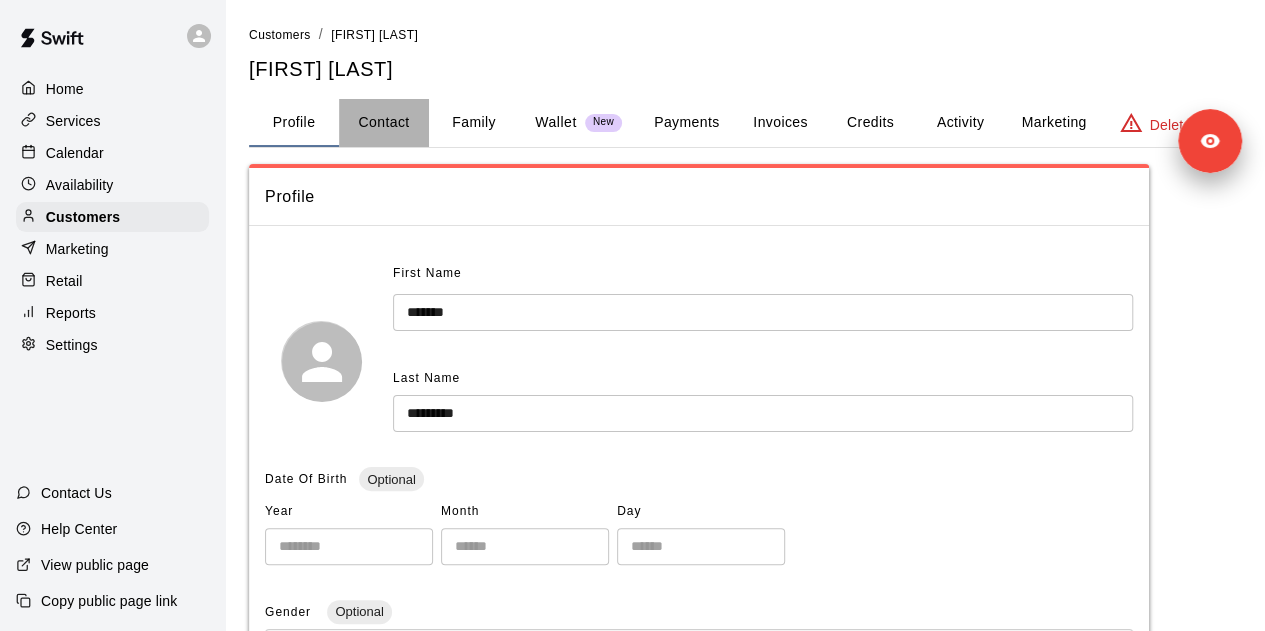 click on "Contact" at bounding box center (384, 123) 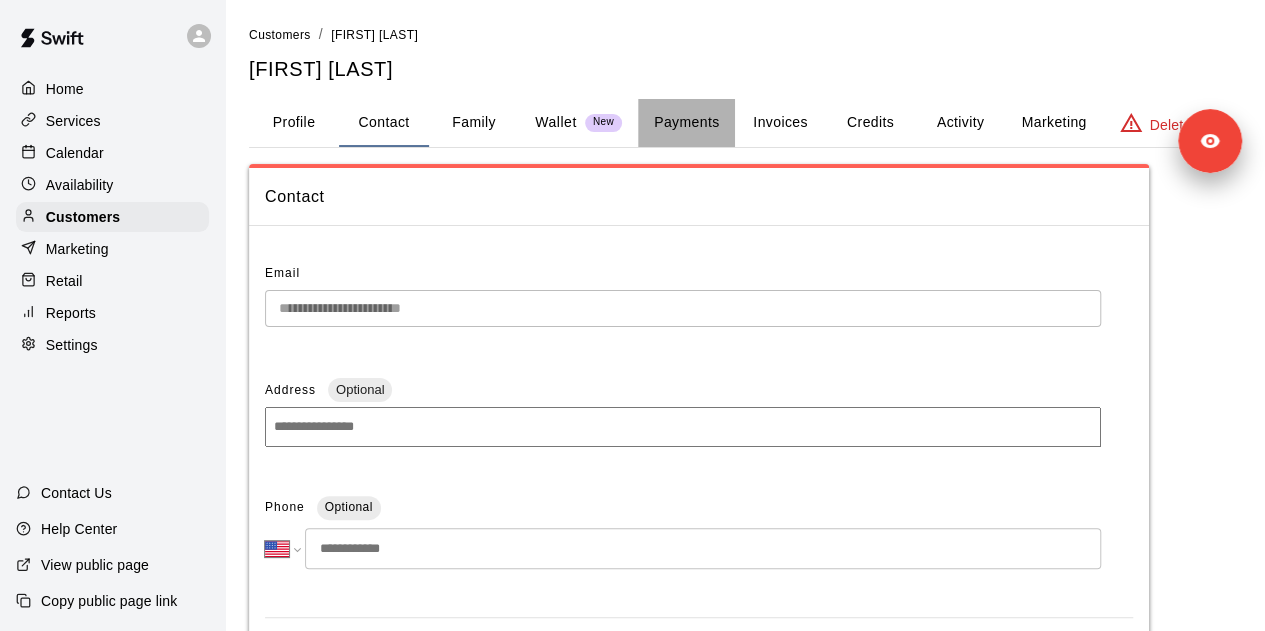 click on "Payments" at bounding box center [686, 123] 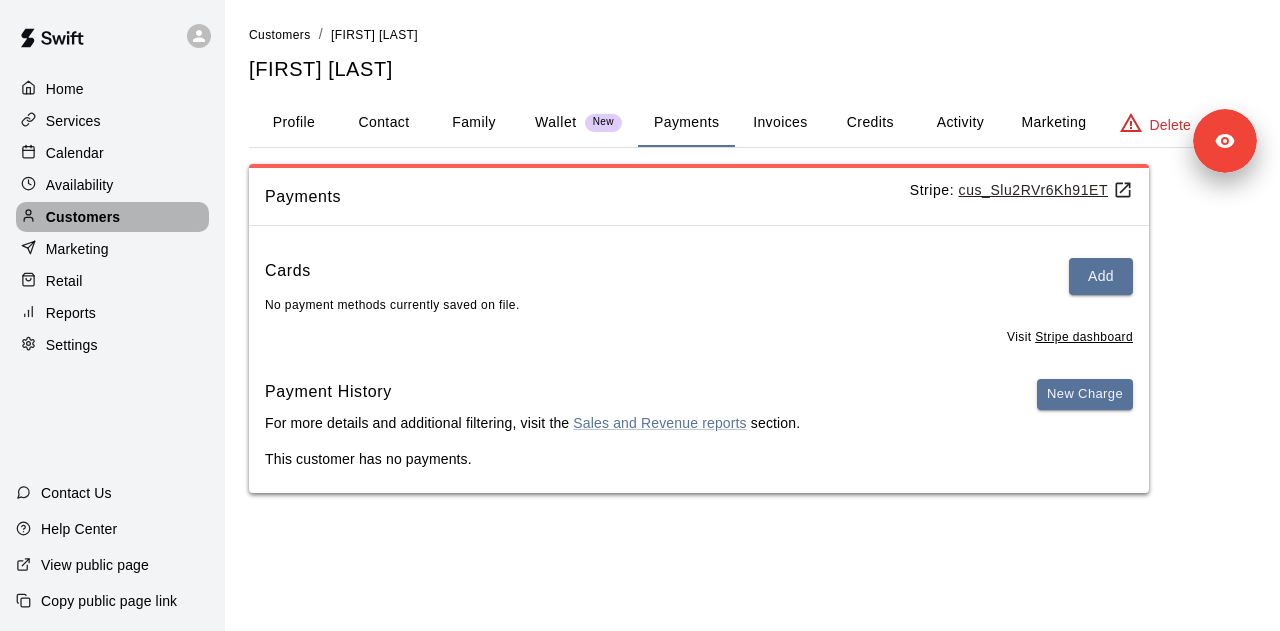 click on "Customers" at bounding box center (83, 217) 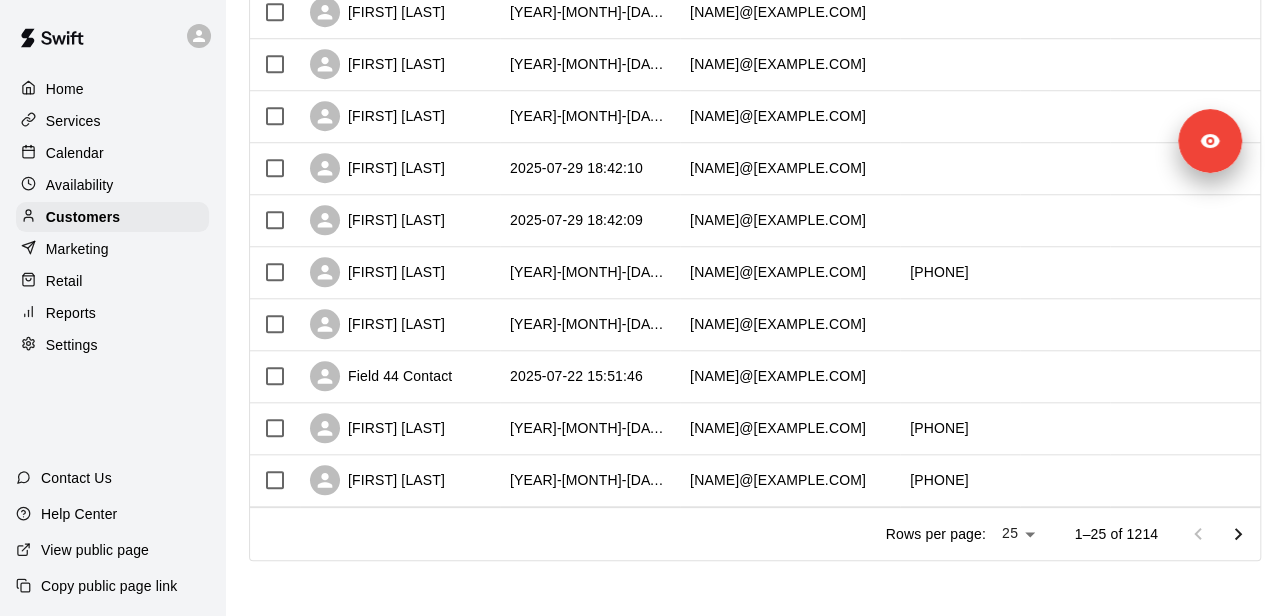 scroll, scrollTop: 1110, scrollLeft: 0, axis: vertical 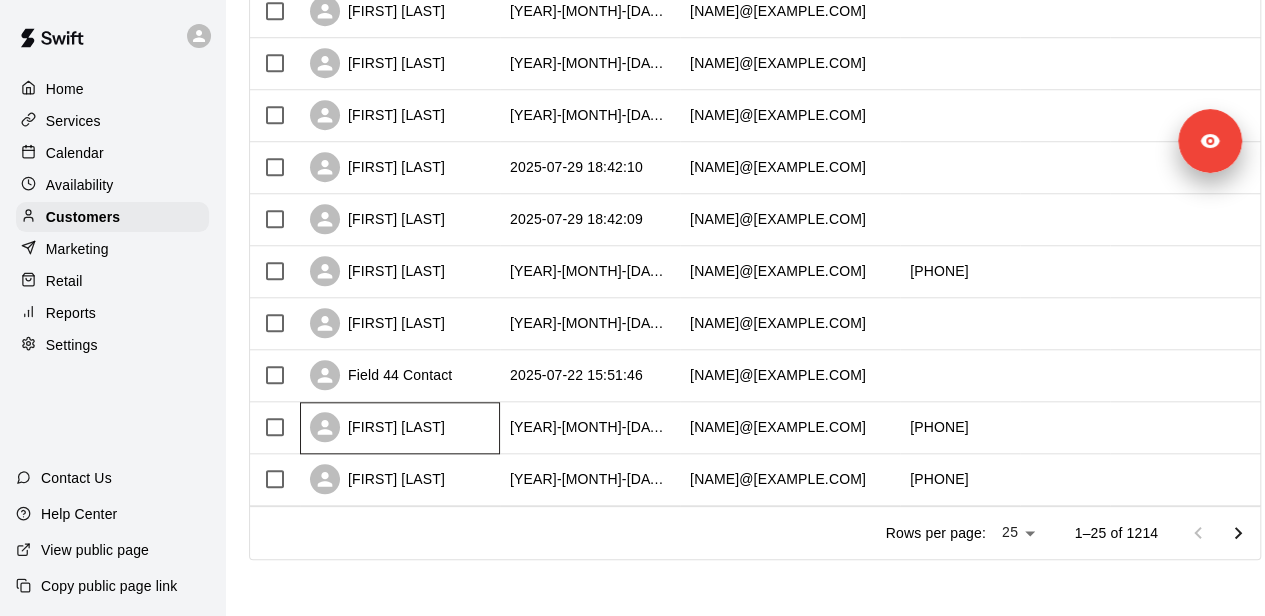 click on "[FIRST] [LAST]" at bounding box center (400, 428) 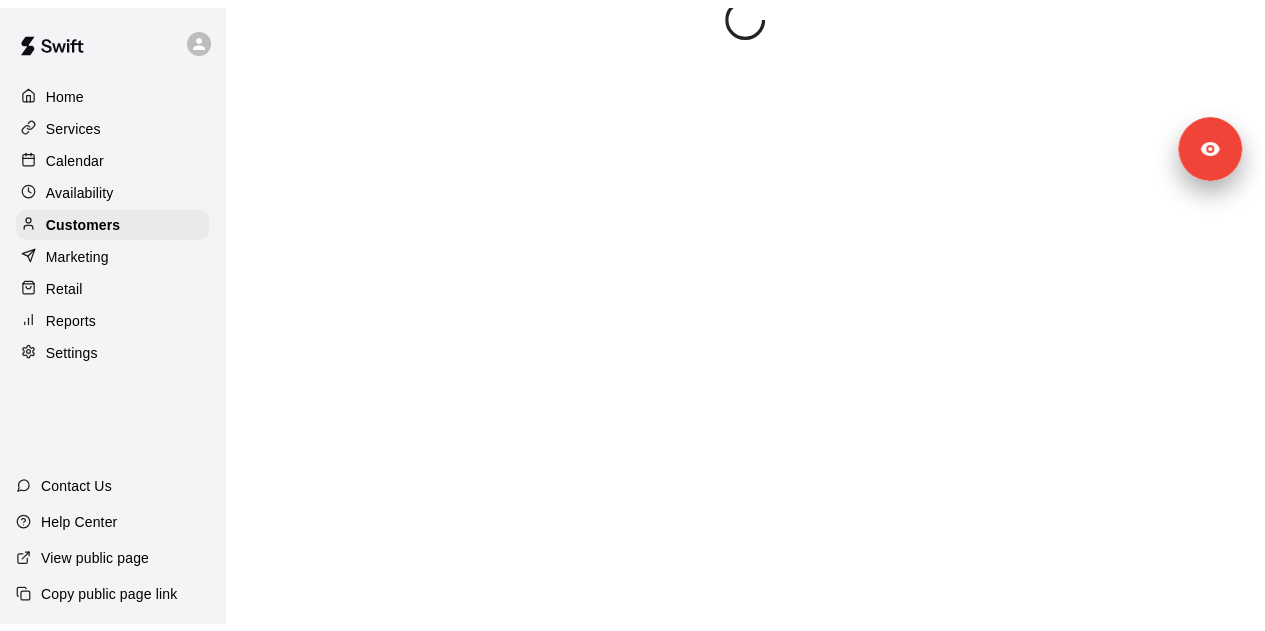 scroll, scrollTop: 0, scrollLeft: 0, axis: both 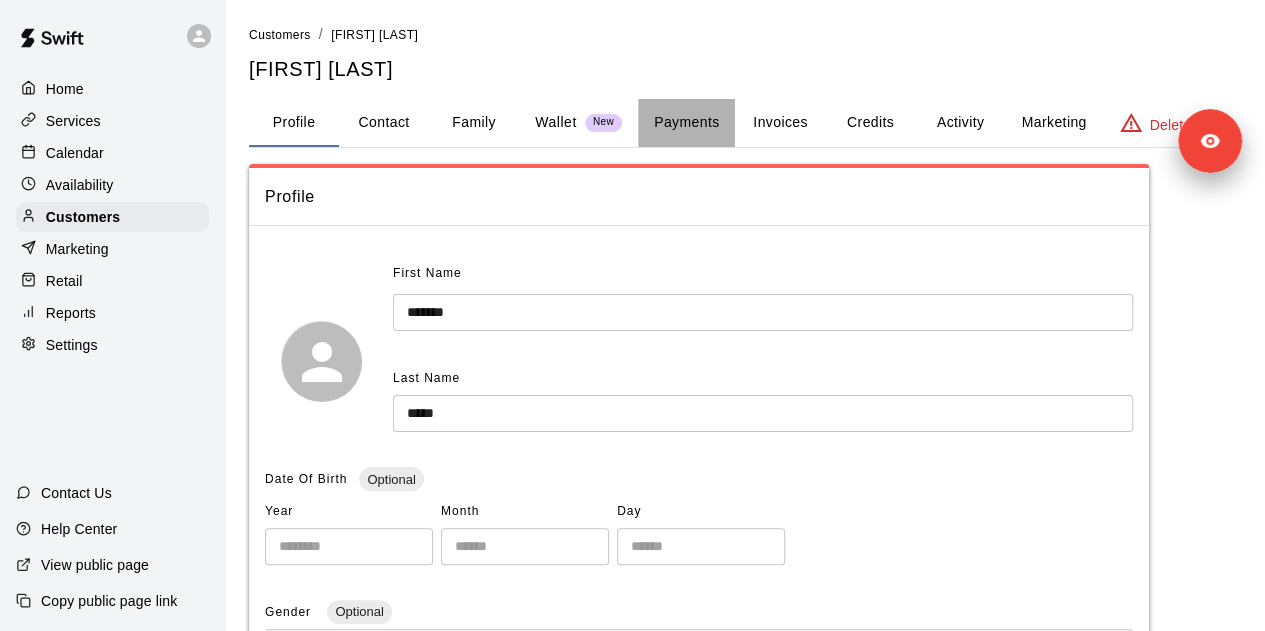 click on "Payments" at bounding box center [686, 123] 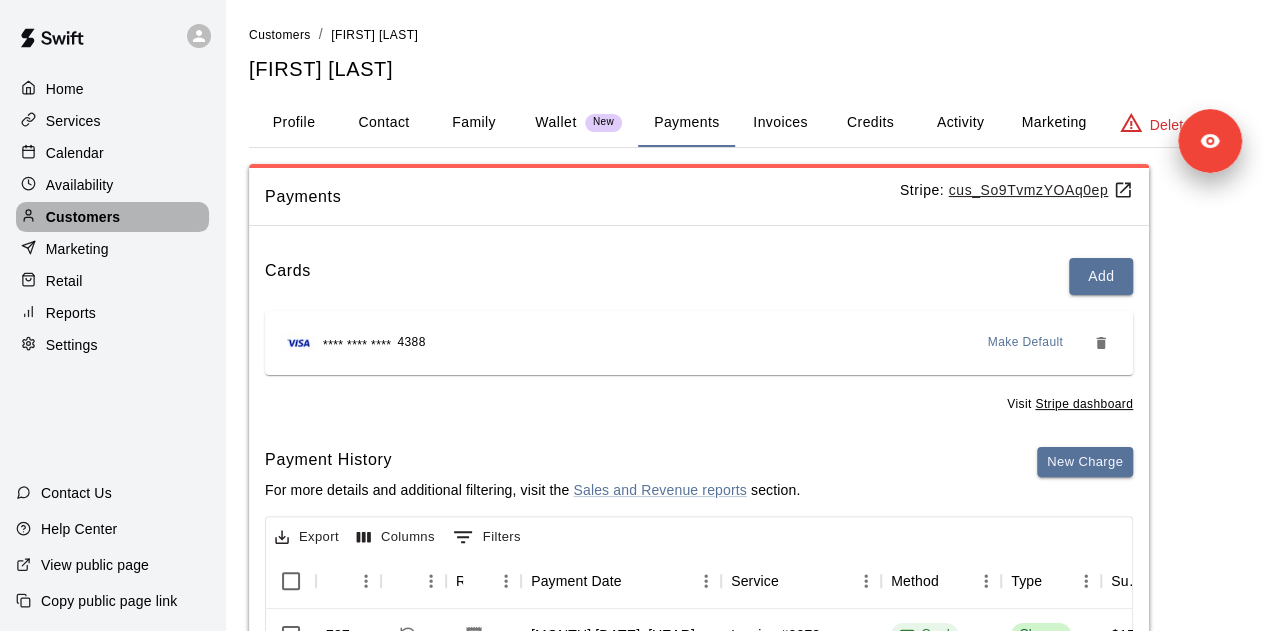 click on "Customers" at bounding box center (112, 217) 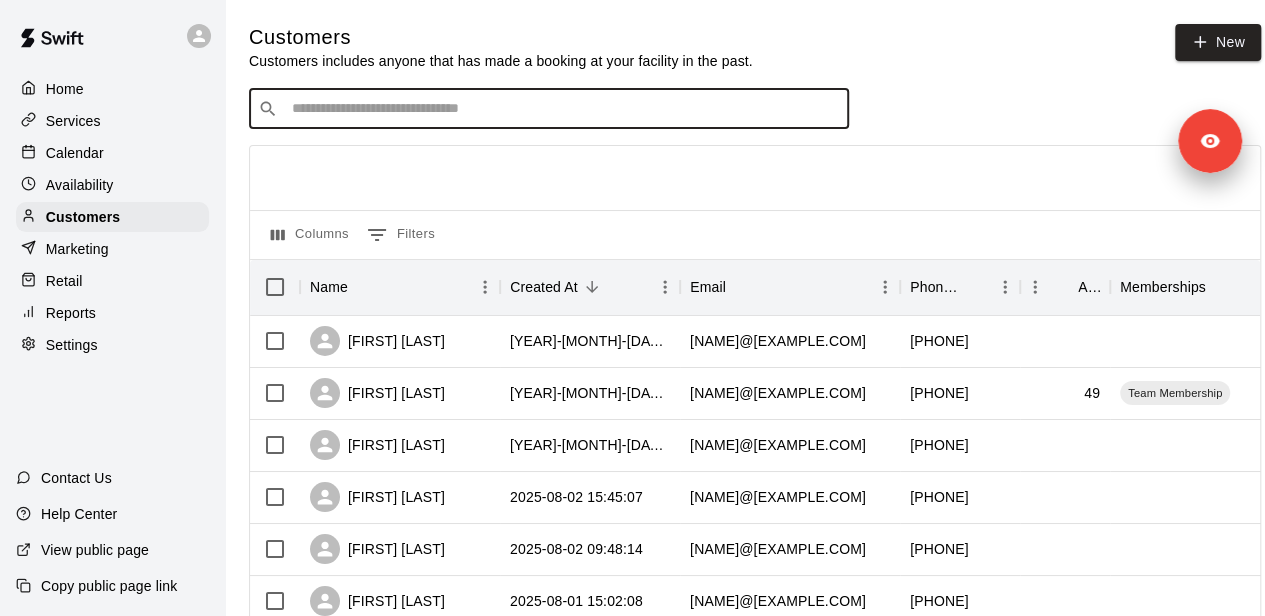 click at bounding box center (563, 109) 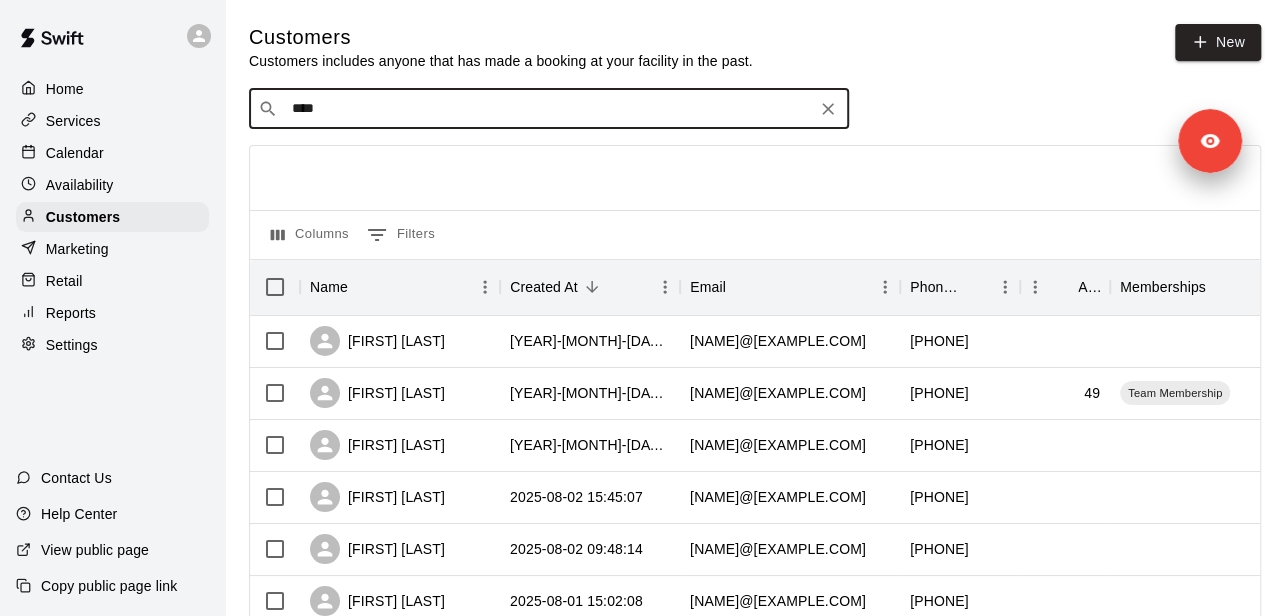 type on "*****" 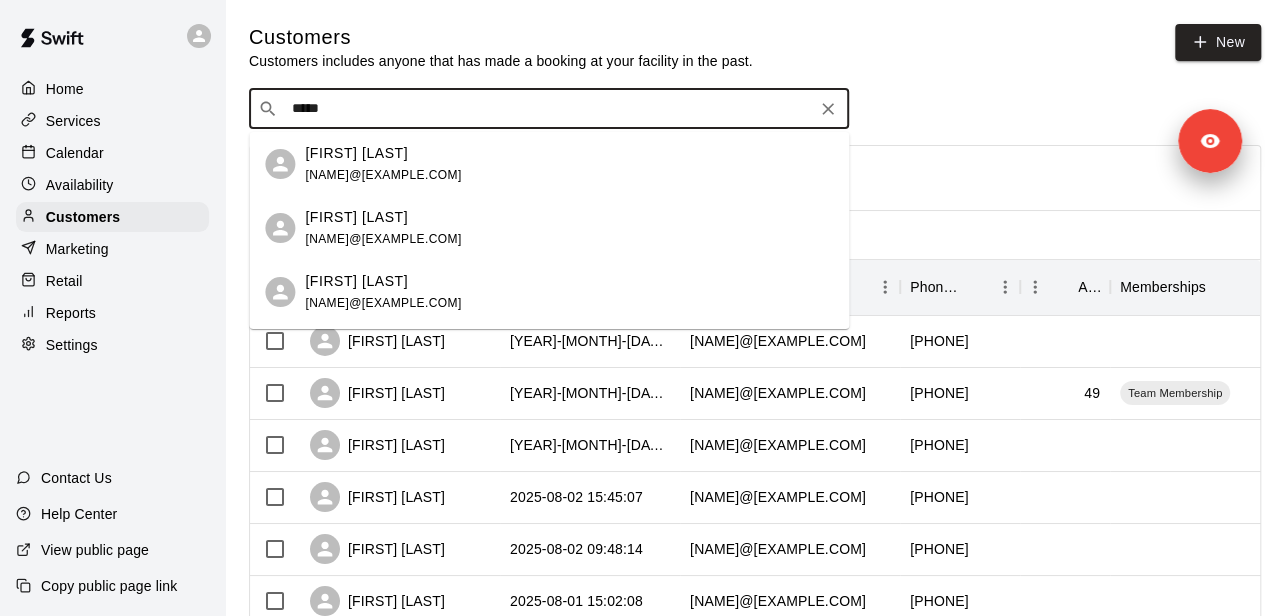click on "[NAME]@[EXAMPLE.COM]" at bounding box center (383, 175) 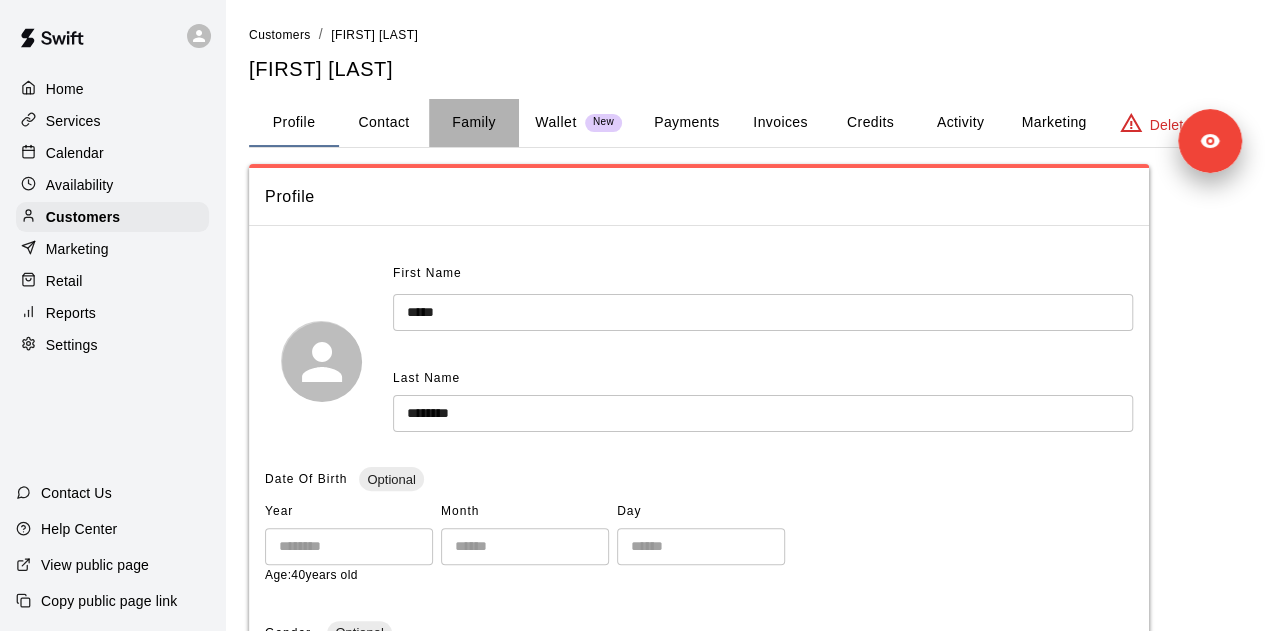 click on "Family" at bounding box center (474, 123) 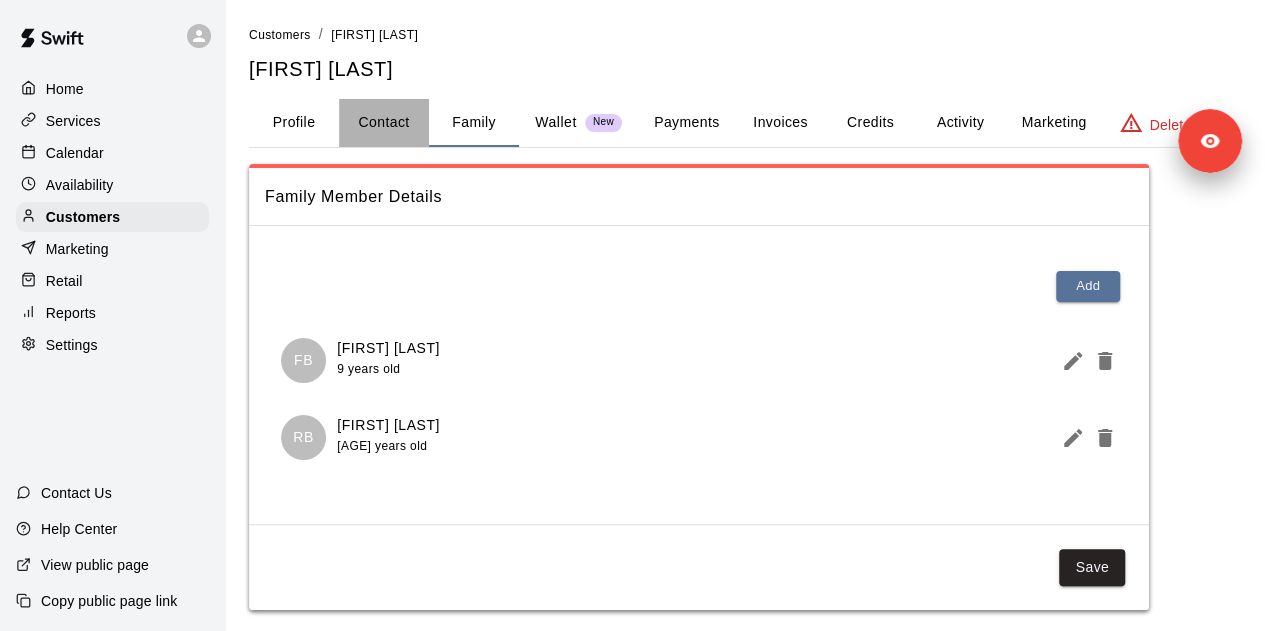 click on "Contact" at bounding box center (384, 123) 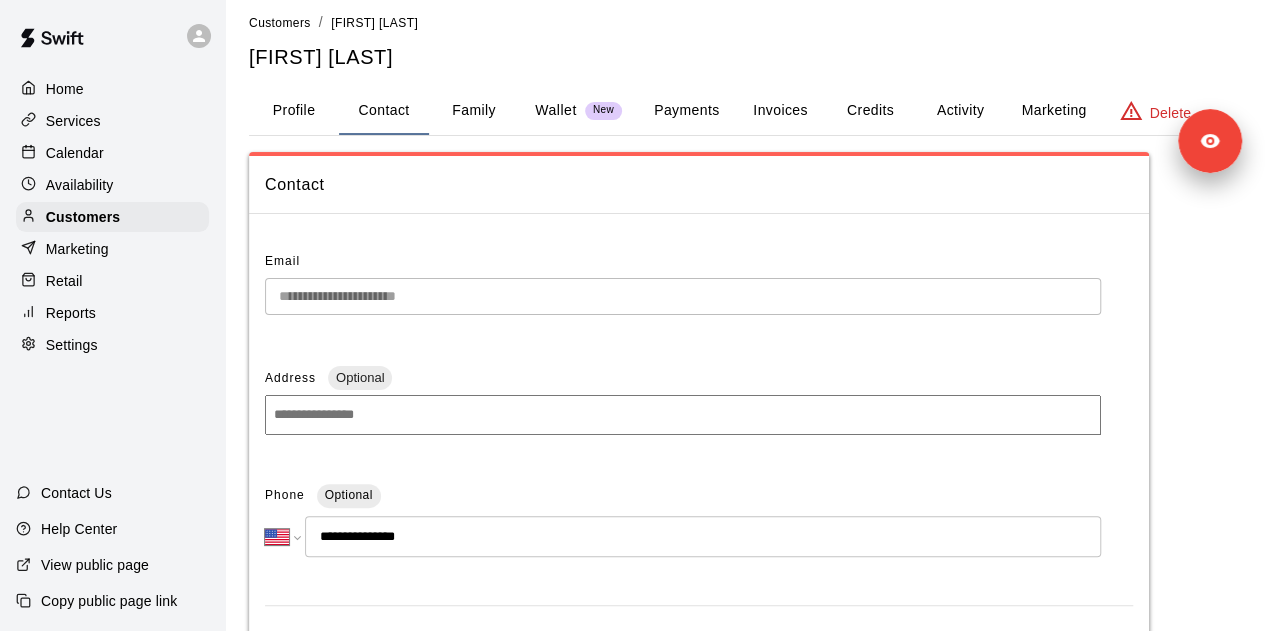 scroll, scrollTop: 12, scrollLeft: 0, axis: vertical 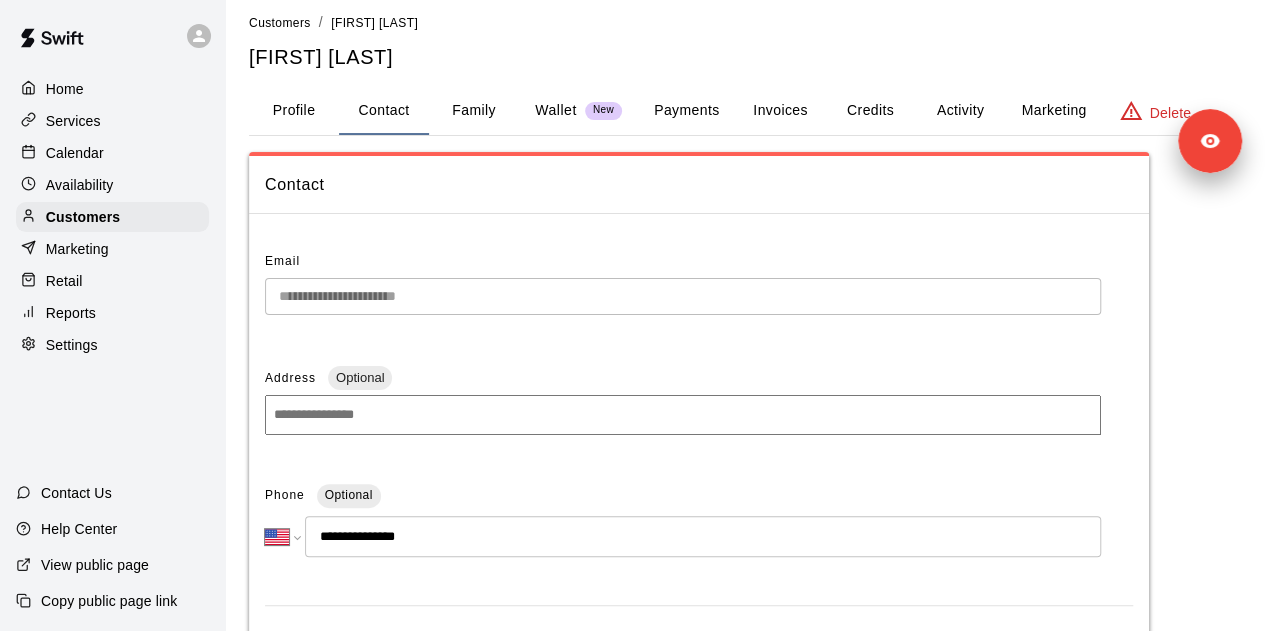 click on "Profile" at bounding box center (294, 111) 